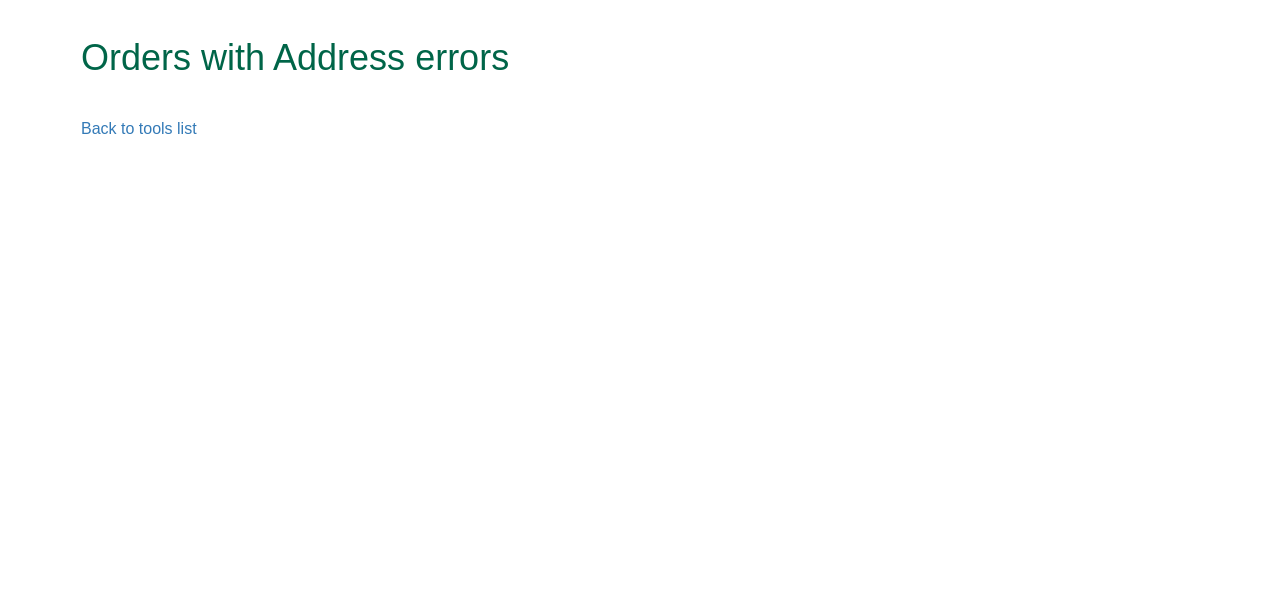 scroll, scrollTop: 0, scrollLeft: 0, axis: both 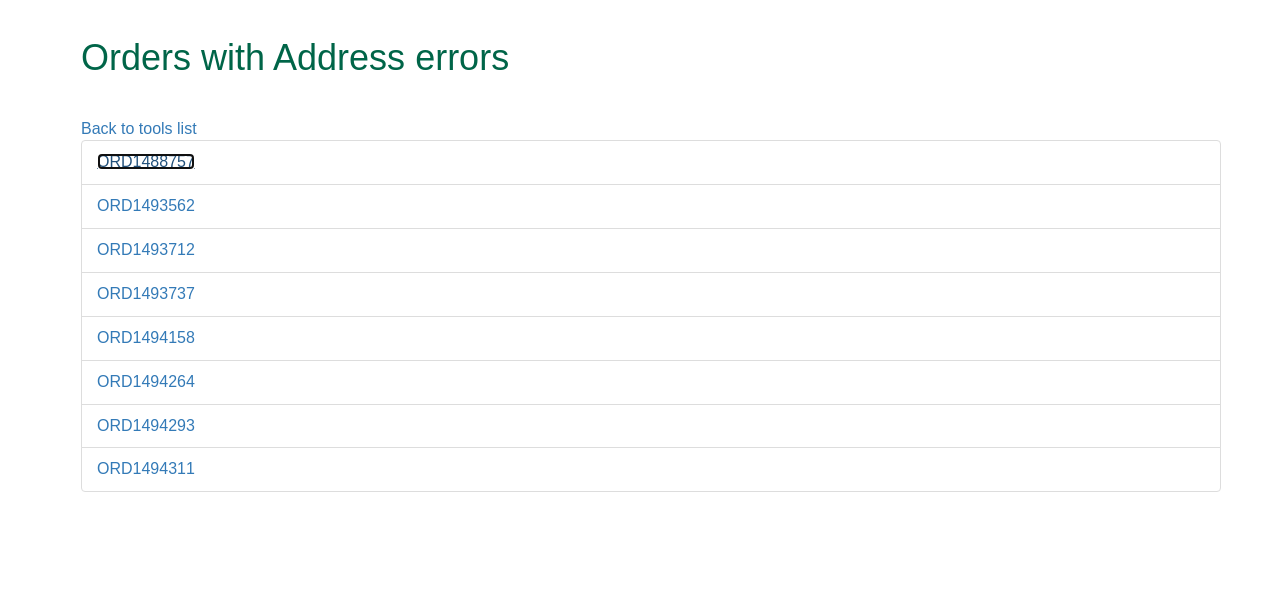click on "ORD1488757" at bounding box center (146, 161) 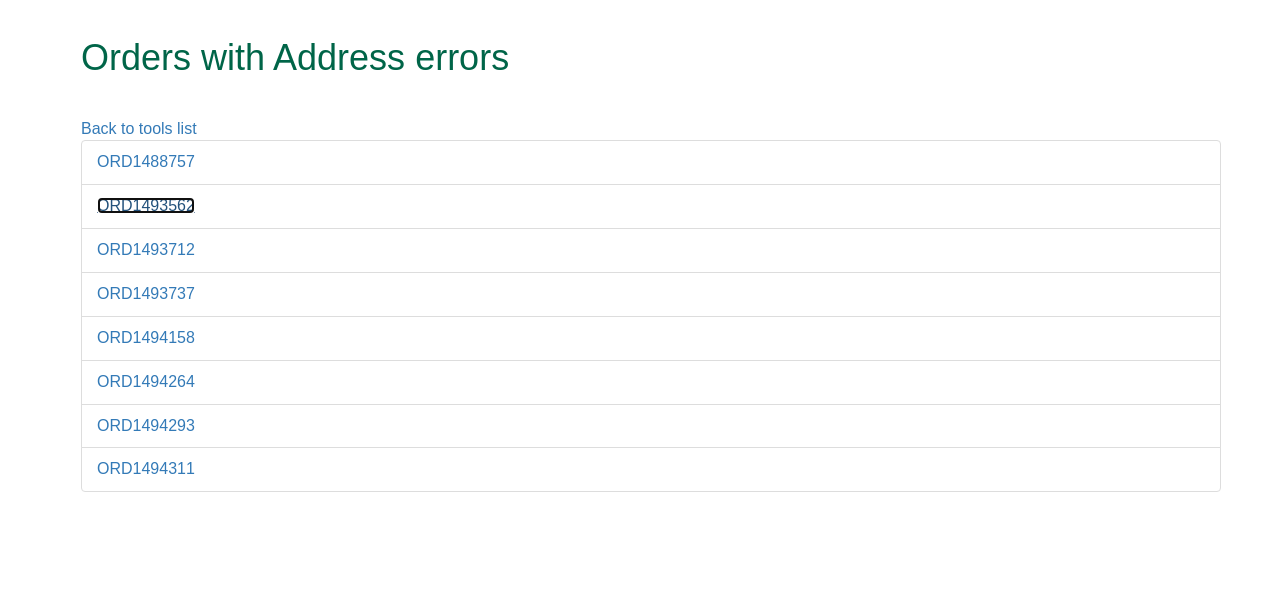 click on "ORD1493562" at bounding box center [146, 205] 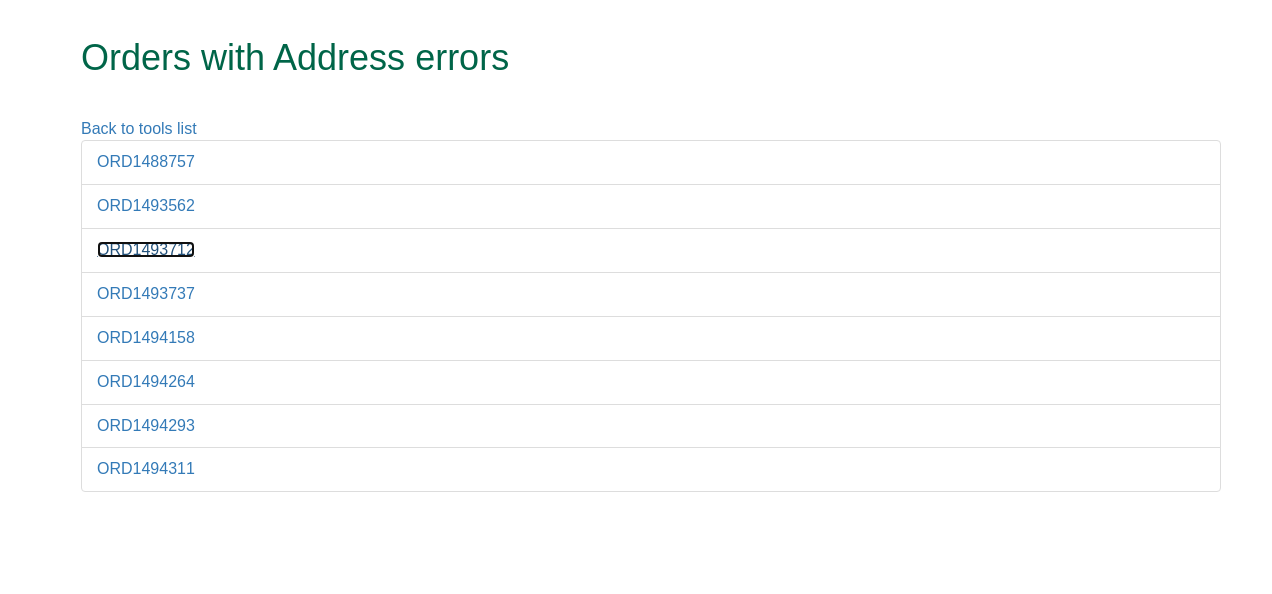 click on "ORD1493712" at bounding box center [146, 249] 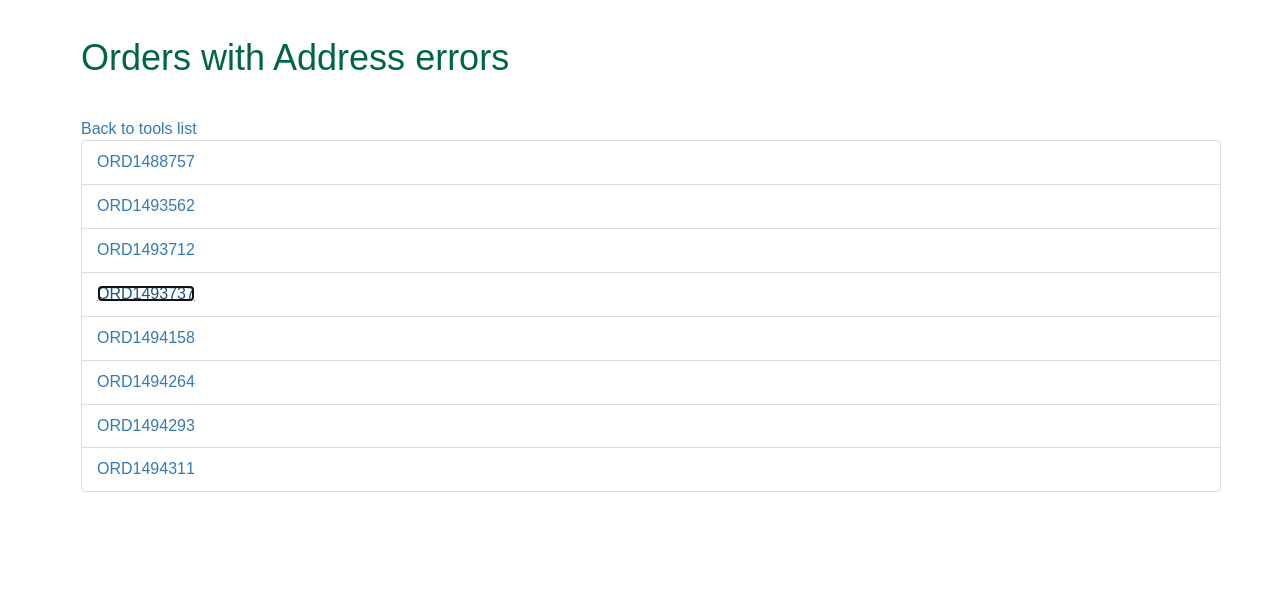 click on "ORD1493737" at bounding box center [146, 293] 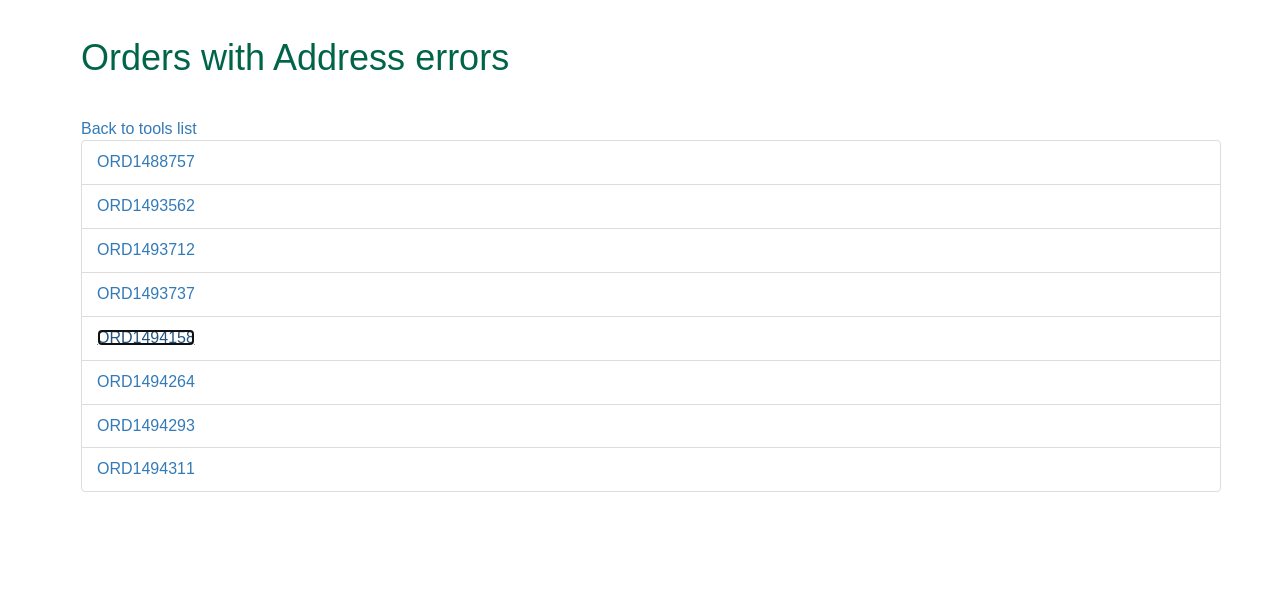 click on "ORD1494158" at bounding box center [146, 337] 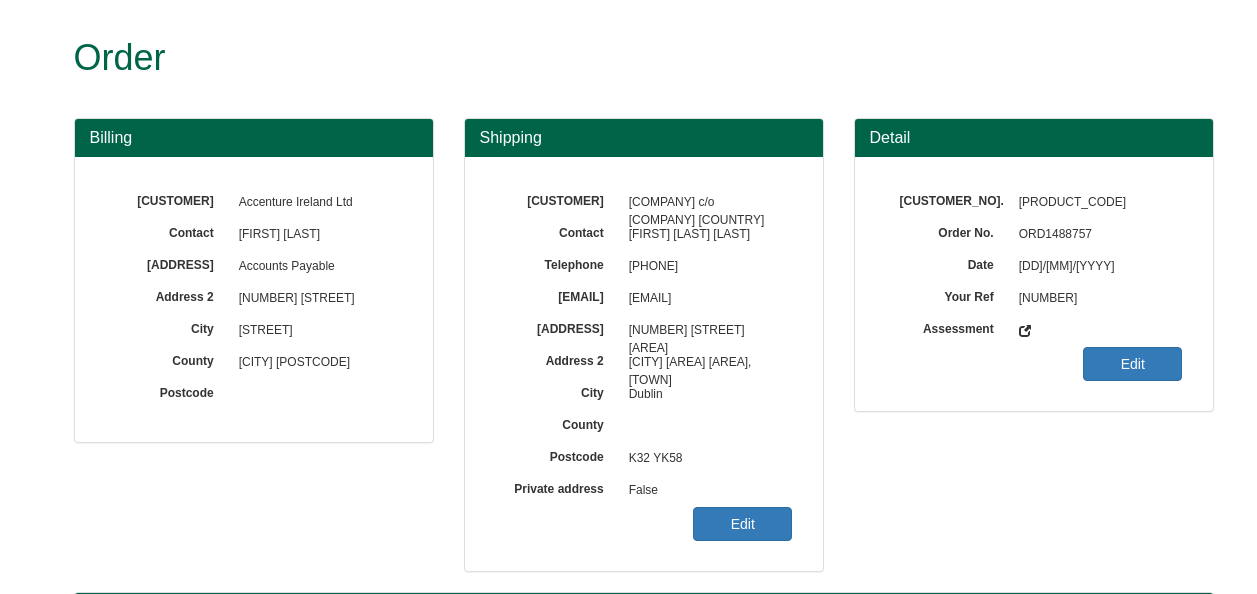 scroll, scrollTop: 0, scrollLeft: 0, axis: both 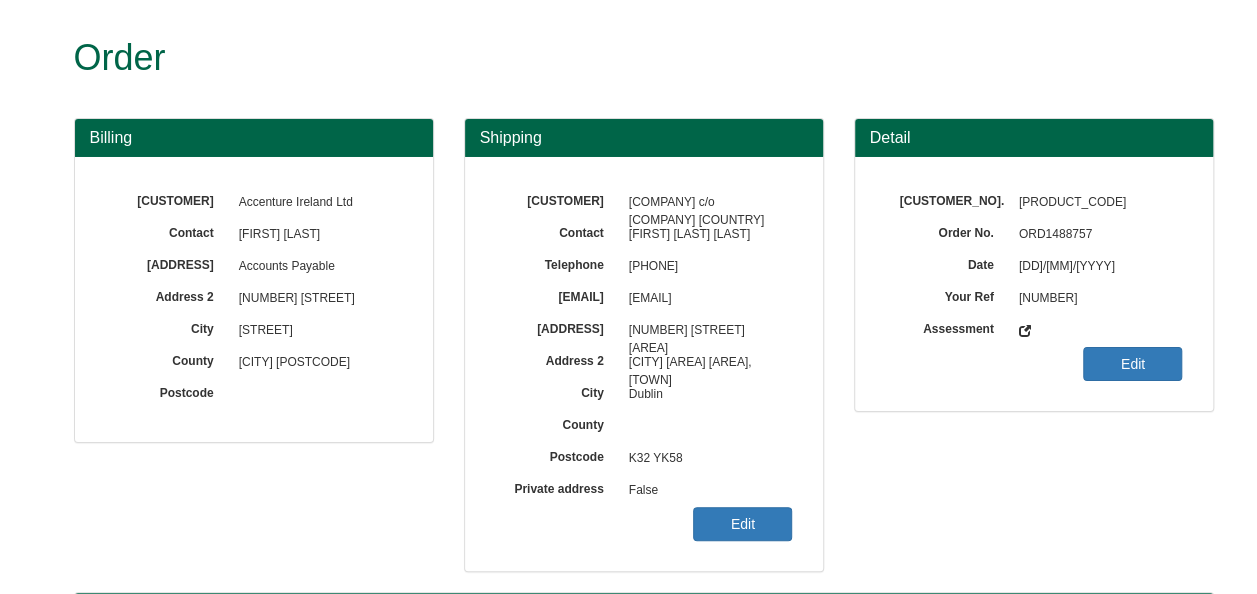click on "ORD1488757" at bounding box center (1096, 235) 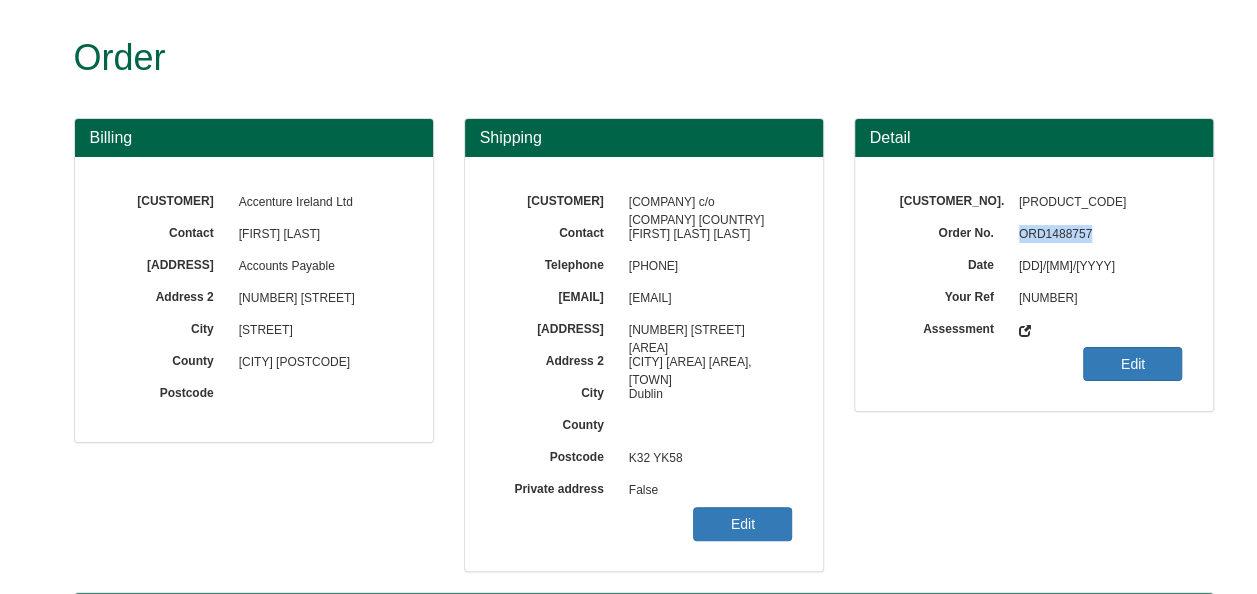 click on "ORD1488757" at bounding box center (1096, 235) 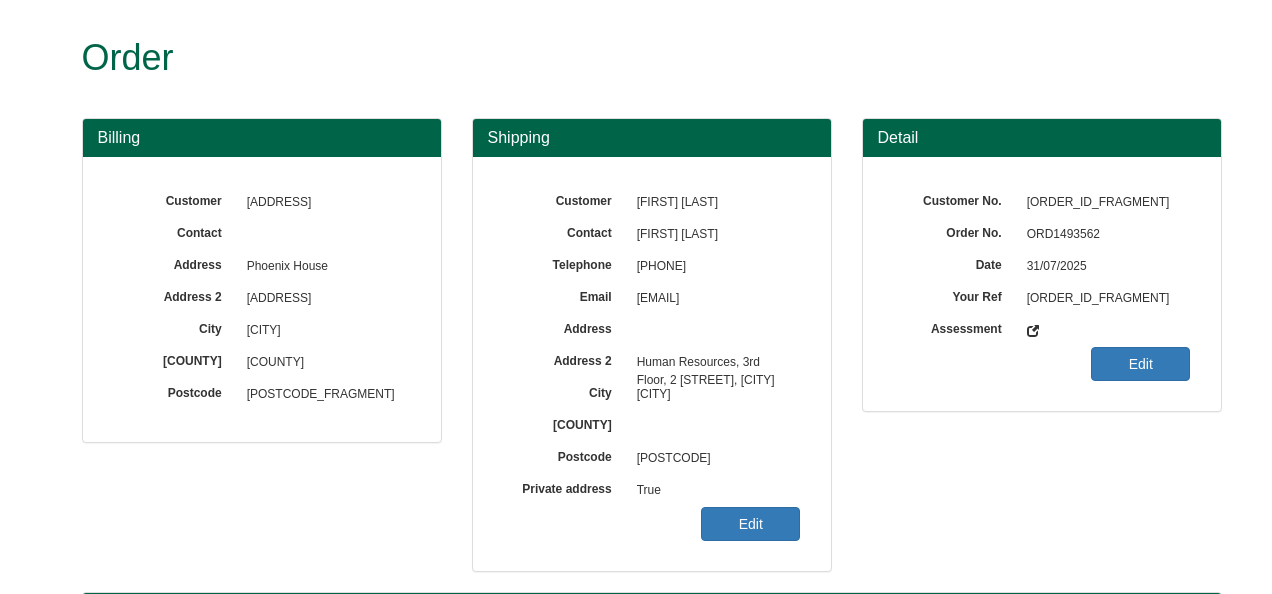 scroll, scrollTop: 0, scrollLeft: 0, axis: both 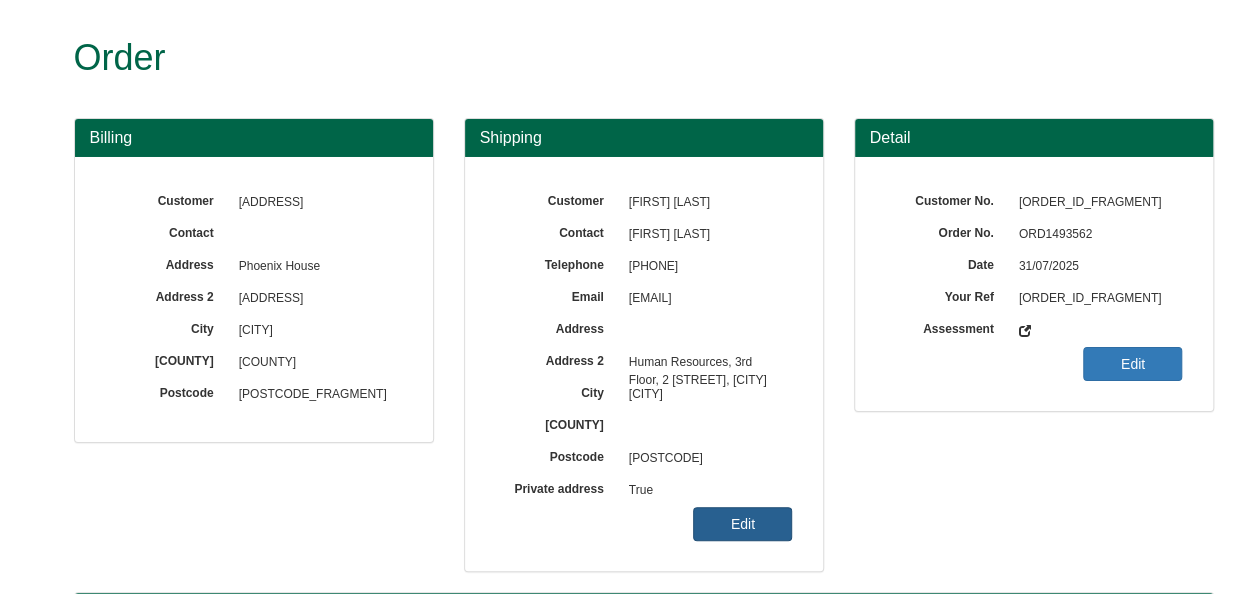 click on "Edit" at bounding box center (742, 524) 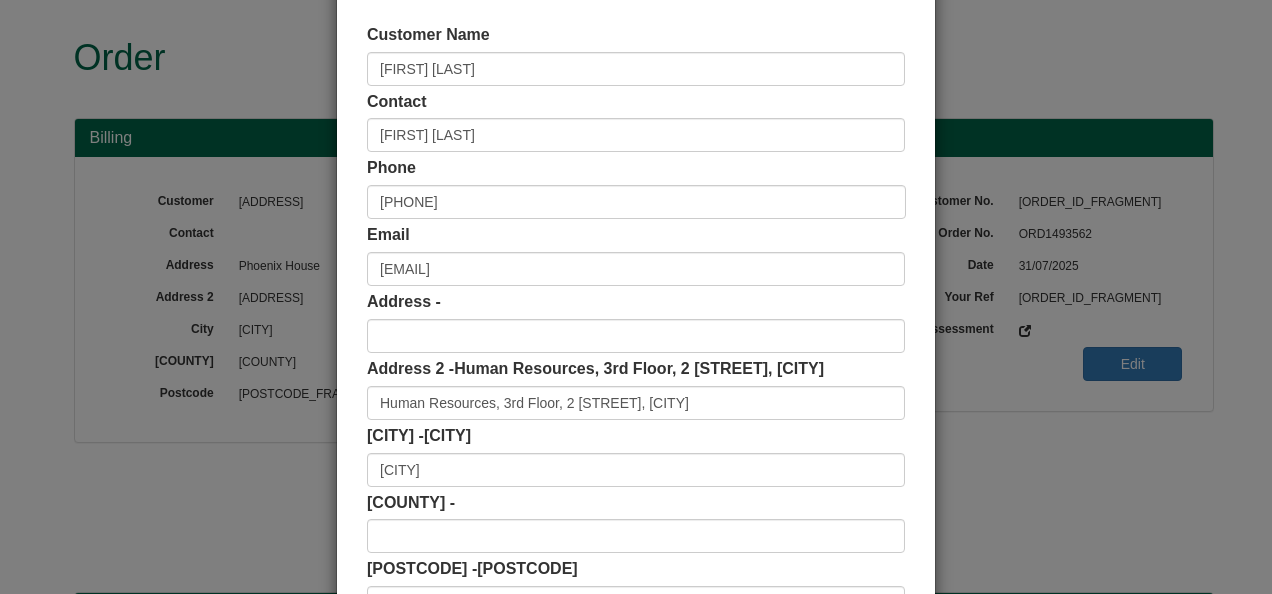 scroll, scrollTop: 300, scrollLeft: 0, axis: vertical 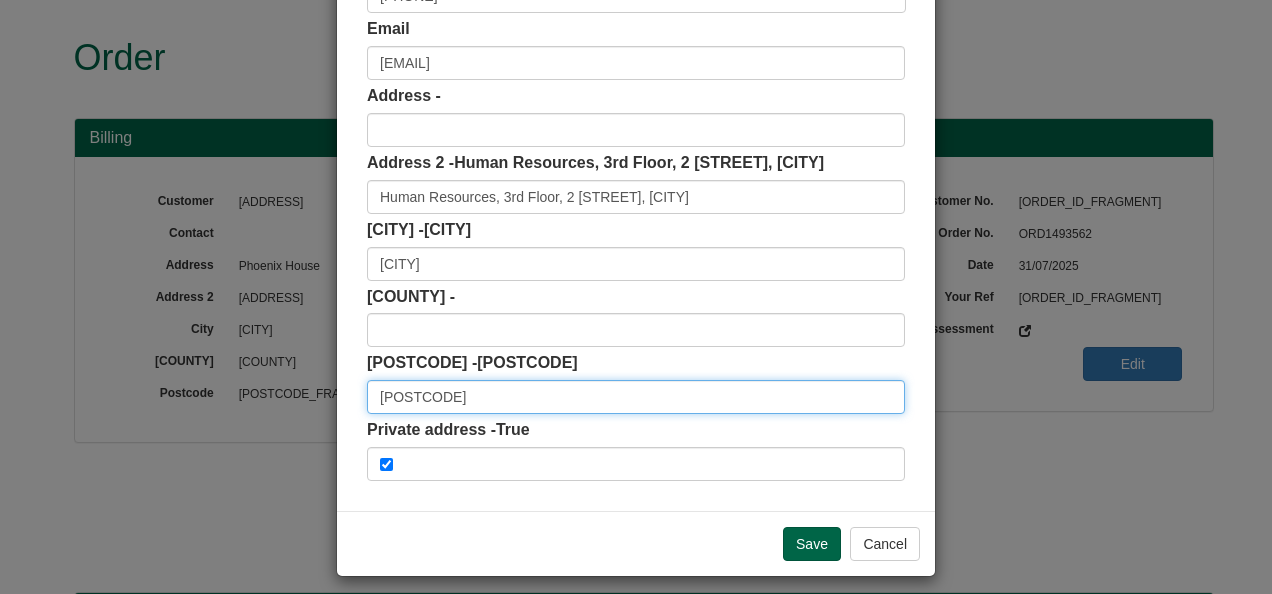 drag, startPoint x: 432, startPoint y: 401, endPoint x: 292, endPoint y: 400, distance: 140.00357 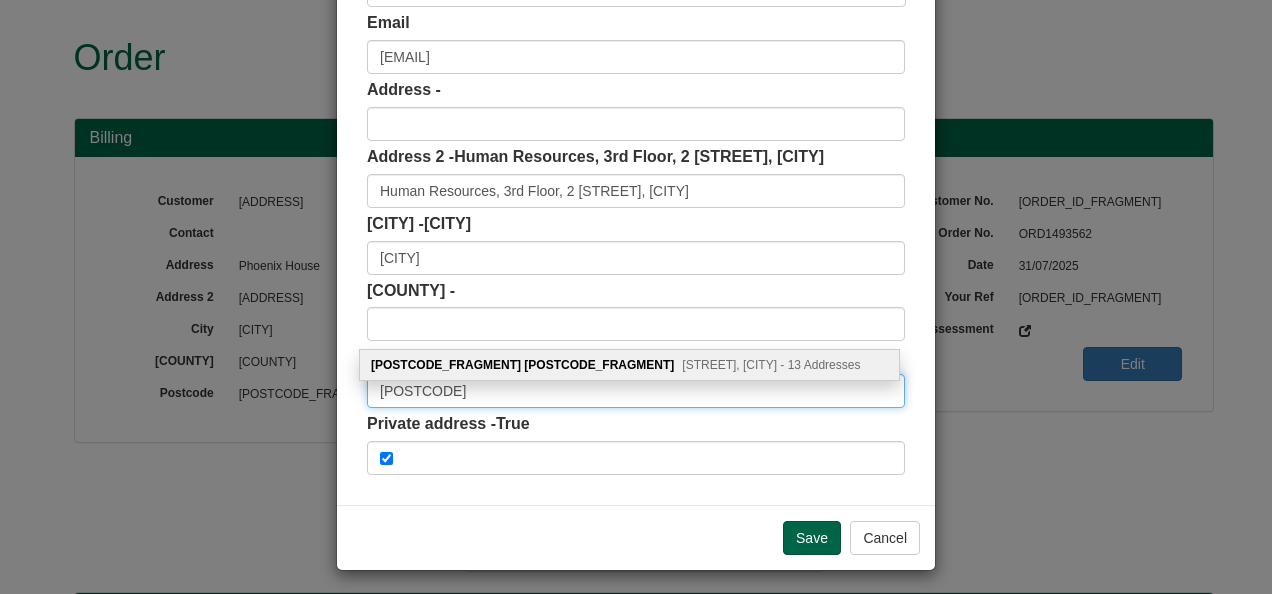 scroll, scrollTop: 311, scrollLeft: 0, axis: vertical 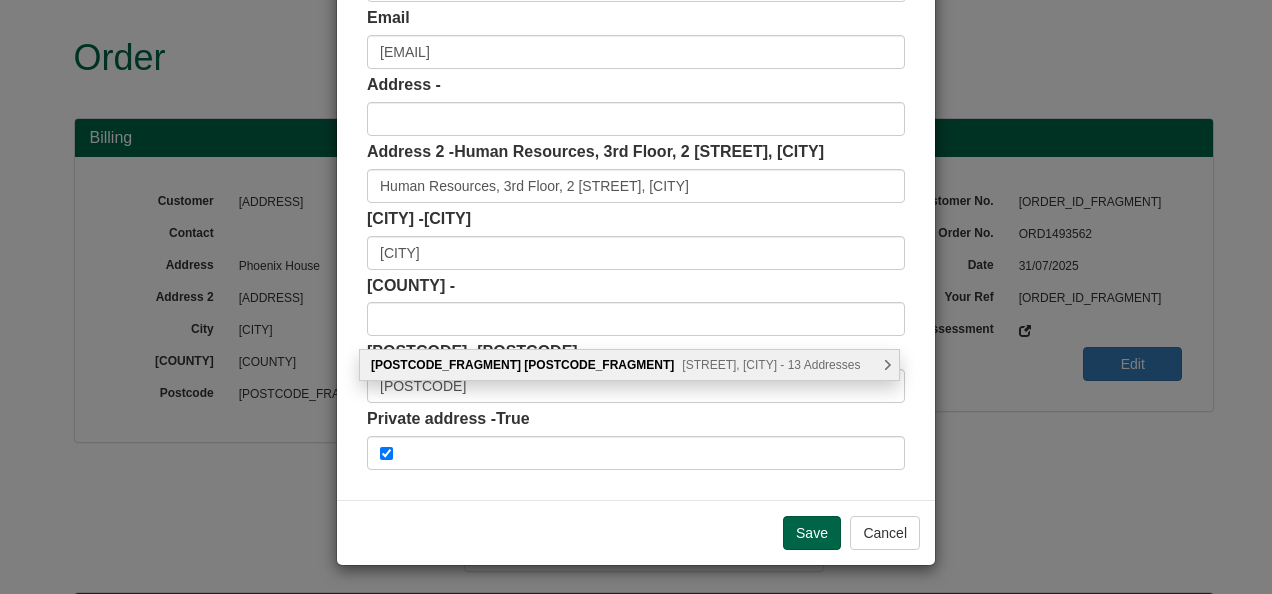 click on "Ruskin Square, Croydon - 13 Addresses" at bounding box center (771, 365) 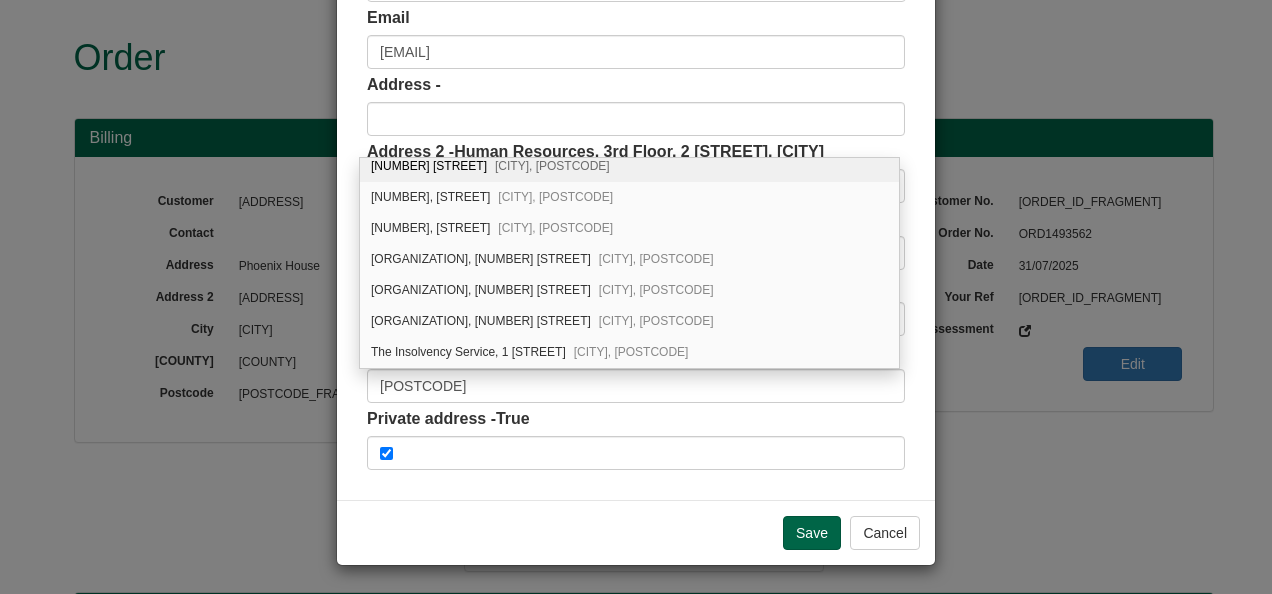 scroll, scrollTop: 153, scrollLeft: 0, axis: vertical 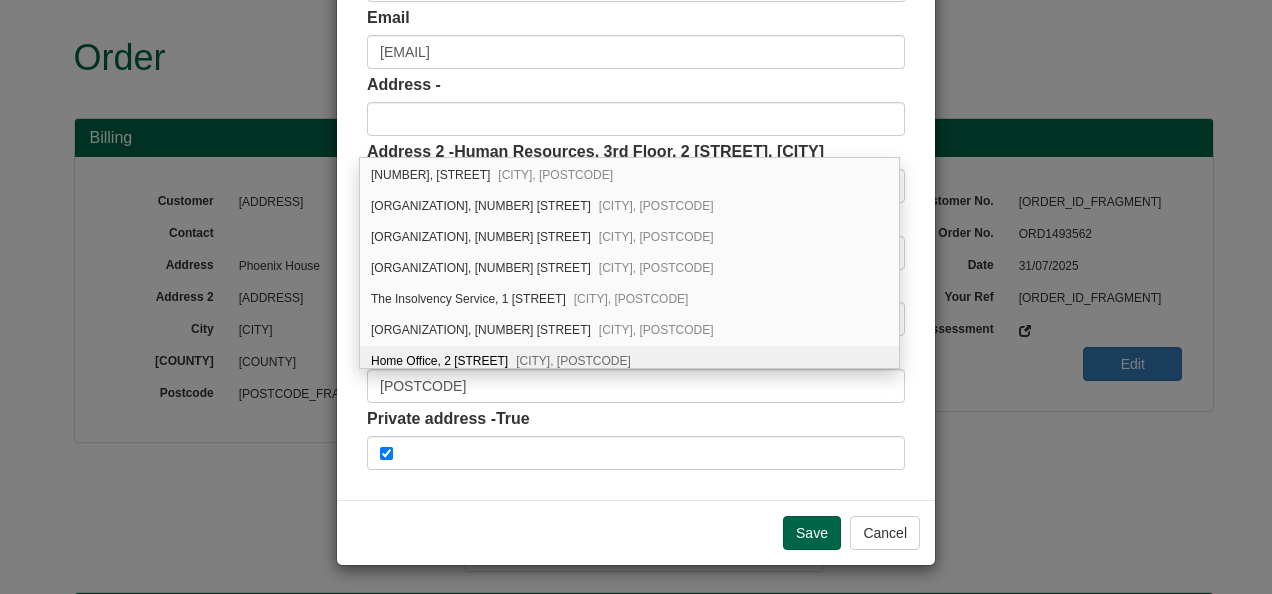click on "Home Office, 2 Ruskin Square Croydon, CR0 2WF" at bounding box center [629, 361] 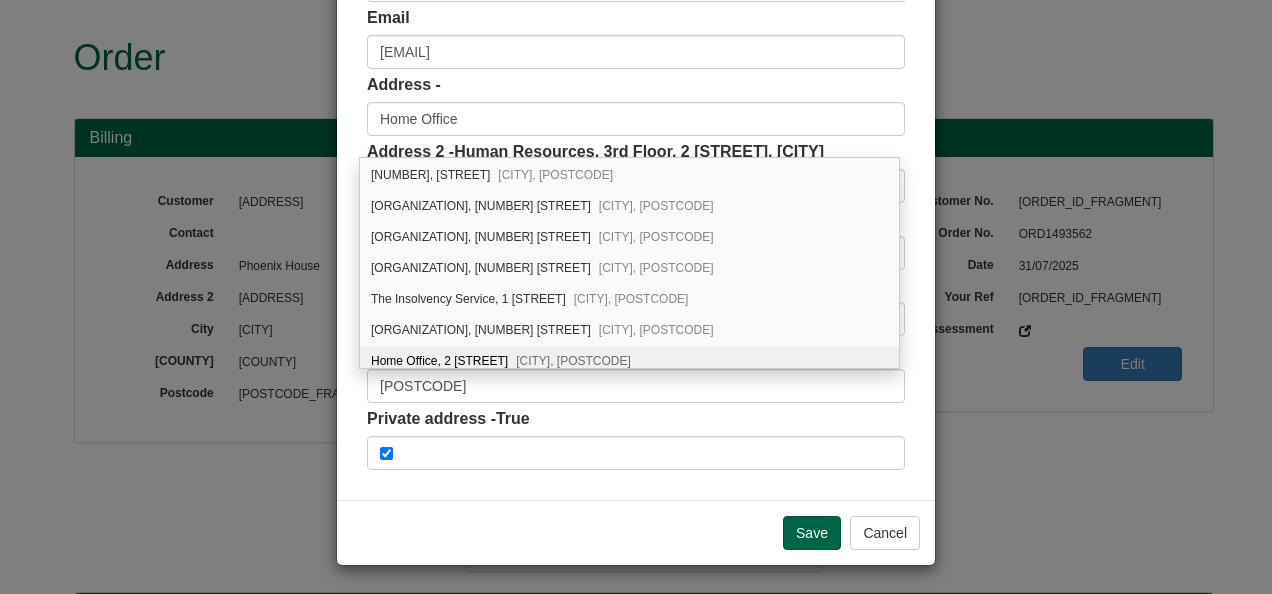 type 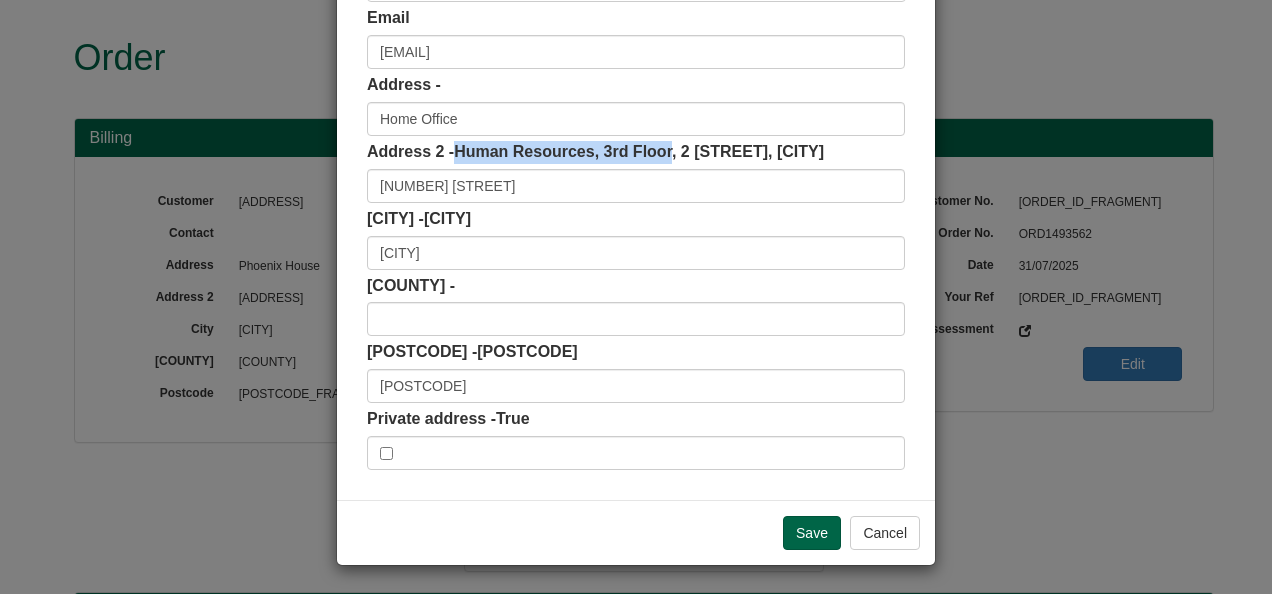 drag, startPoint x: 668, startPoint y: 152, endPoint x: 450, endPoint y: 149, distance: 218.02065 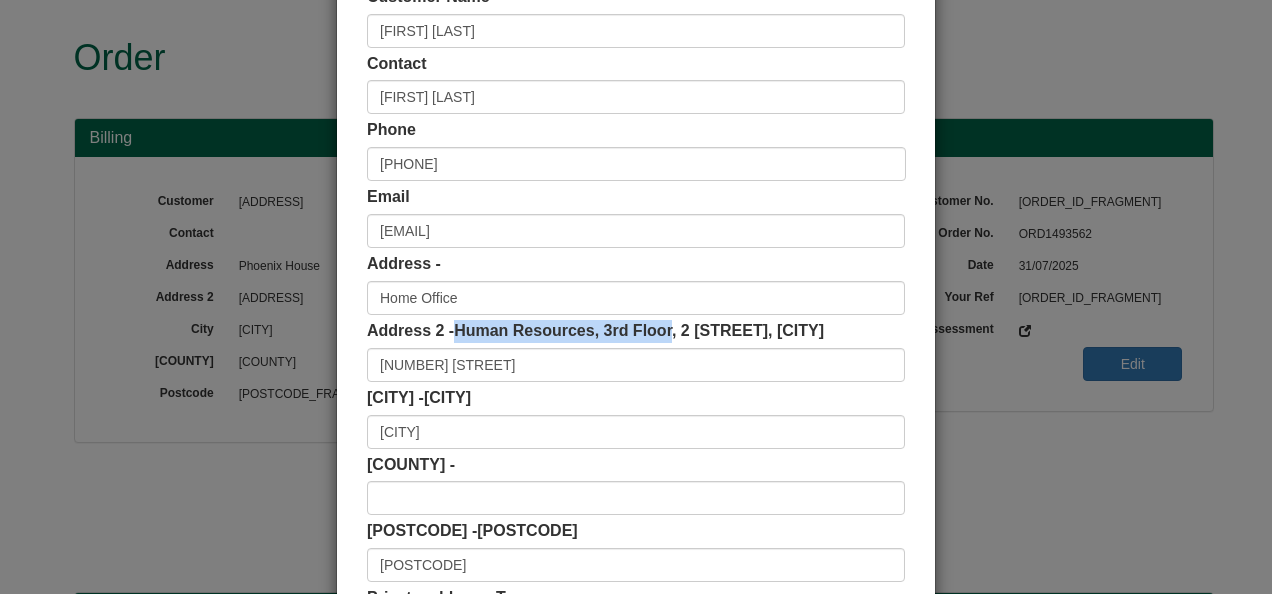 scroll, scrollTop: 11, scrollLeft: 0, axis: vertical 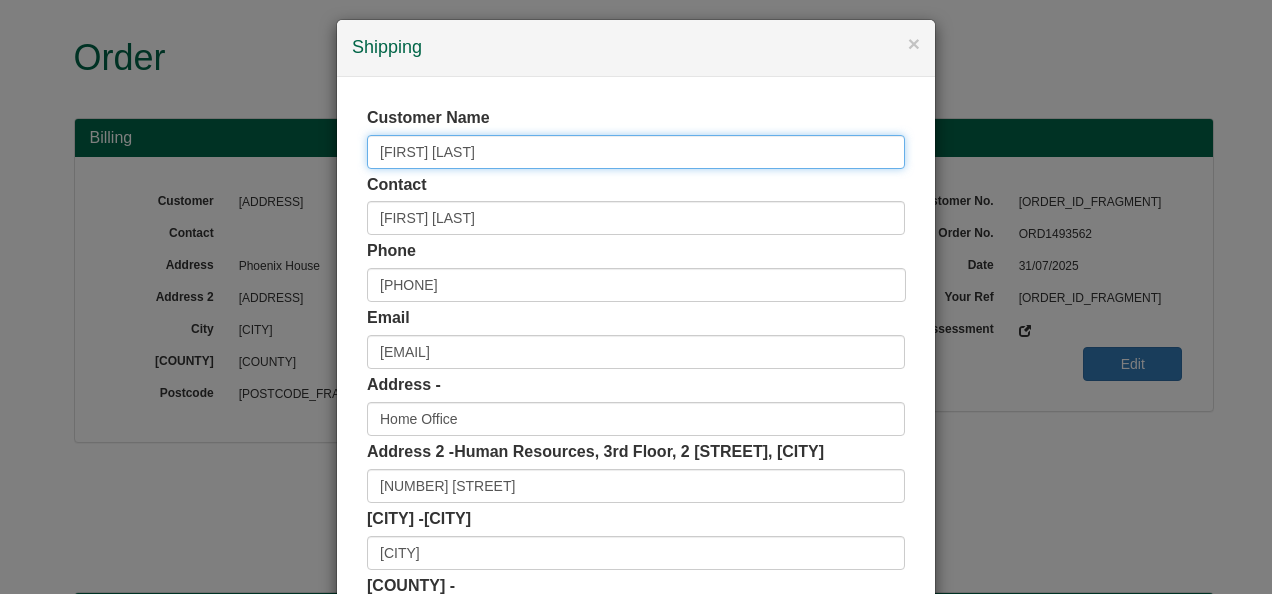 click on "Chidimma Iroegbu" at bounding box center [636, 152] 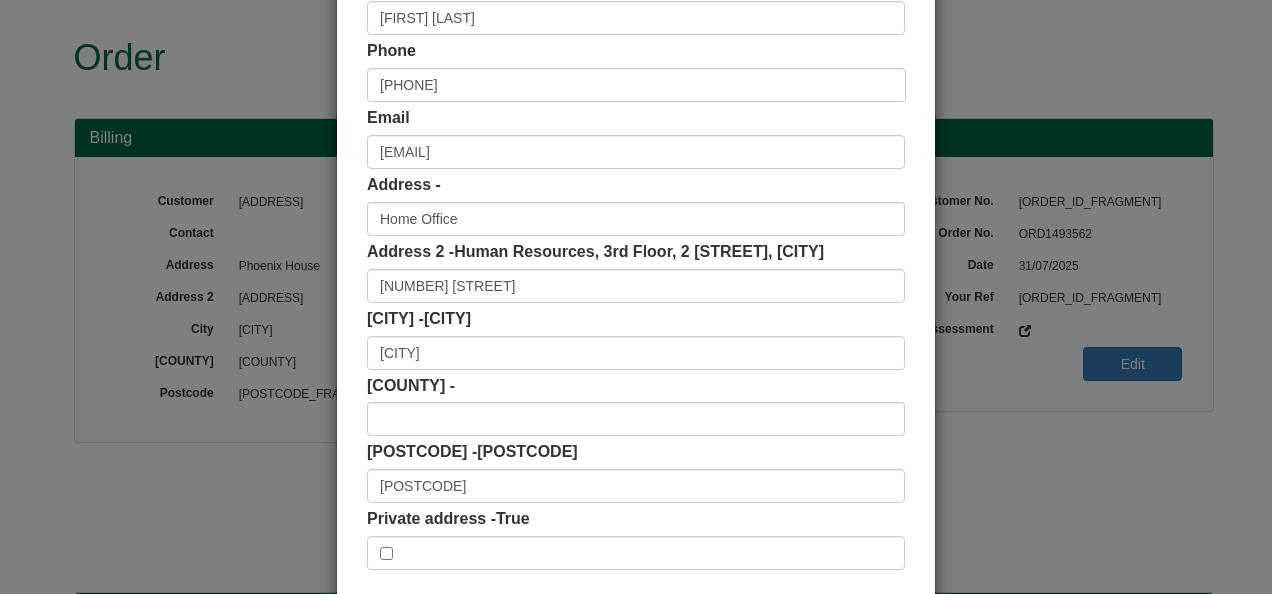 scroll, scrollTop: 311, scrollLeft: 0, axis: vertical 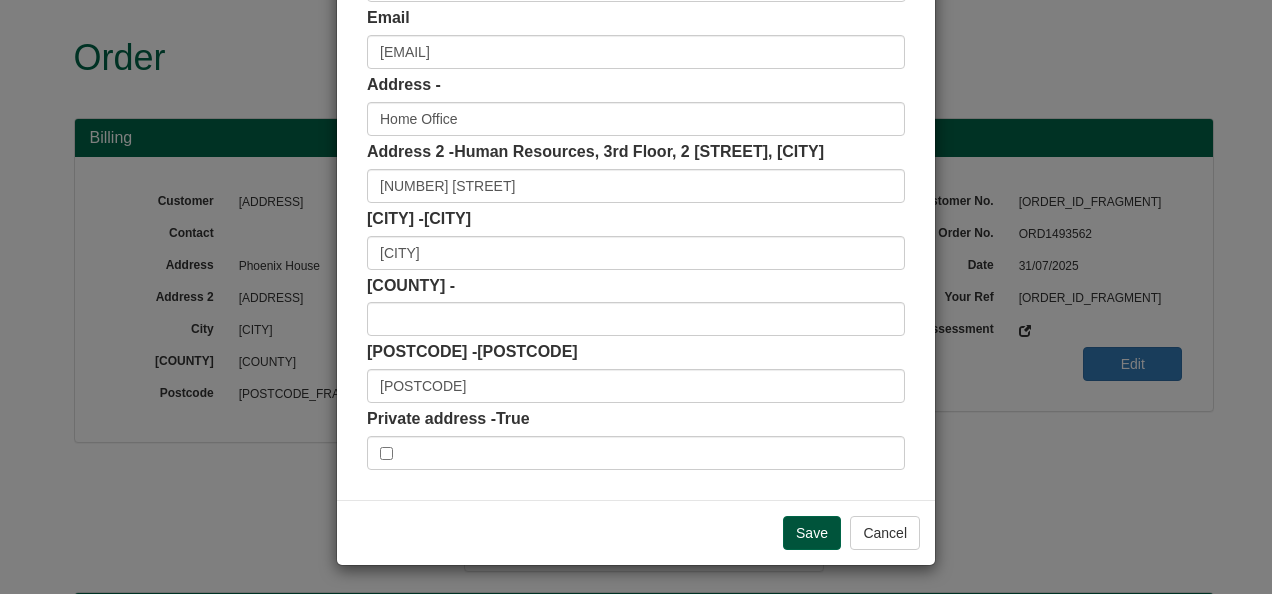 type on "Chidimma Iroegbu Human Resources, 3rd Floor" 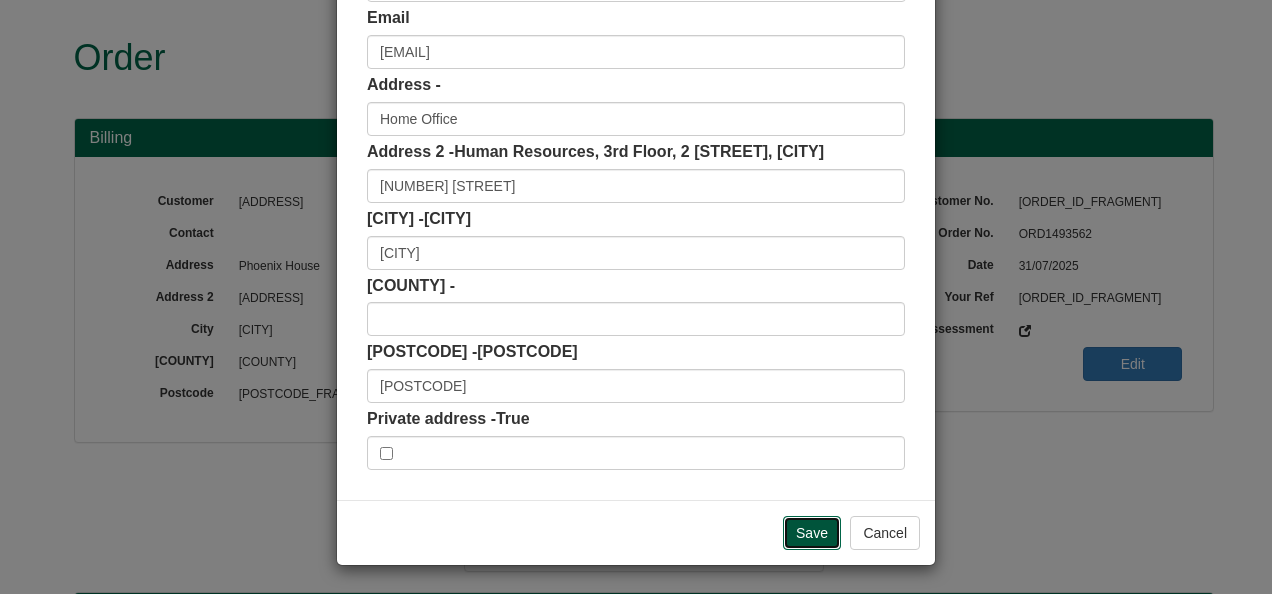 click on "Save" at bounding box center (812, 533) 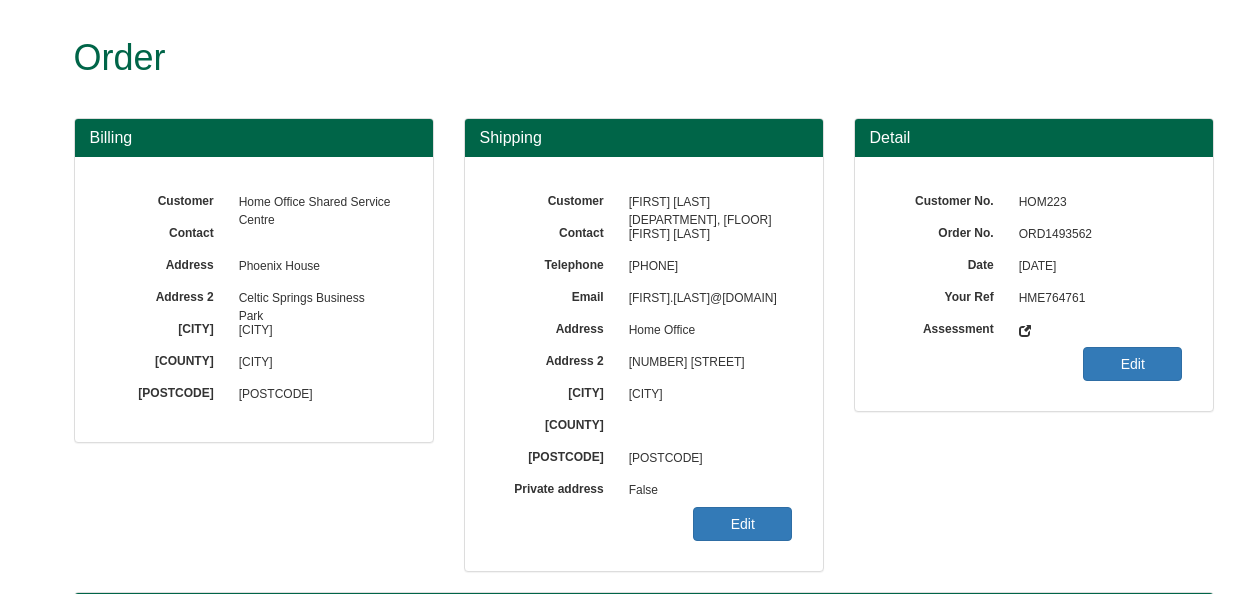 scroll, scrollTop: 0, scrollLeft: 0, axis: both 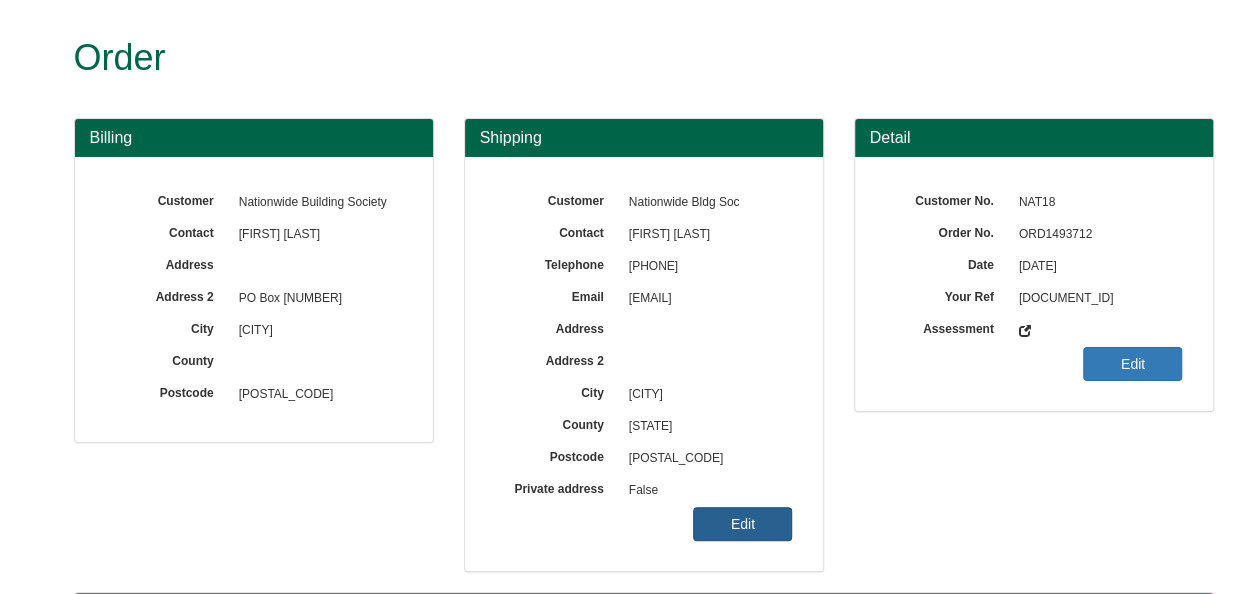 click on "Edit" at bounding box center (742, 524) 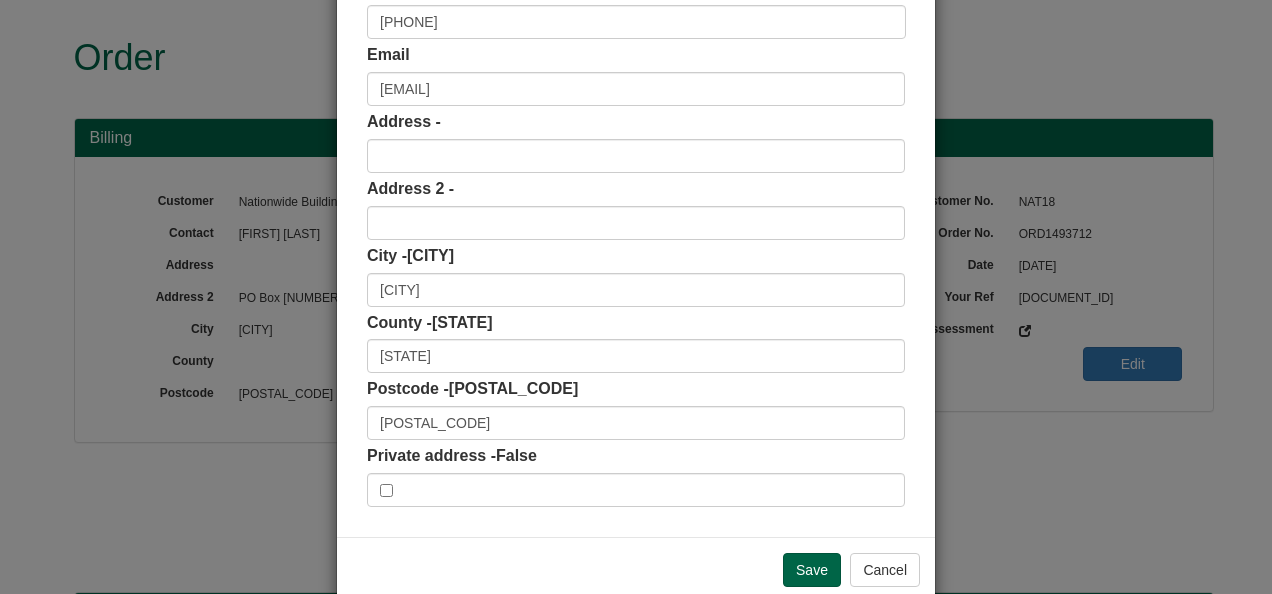 scroll, scrollTop: 300, scrollLeft: 0, axis: vertical 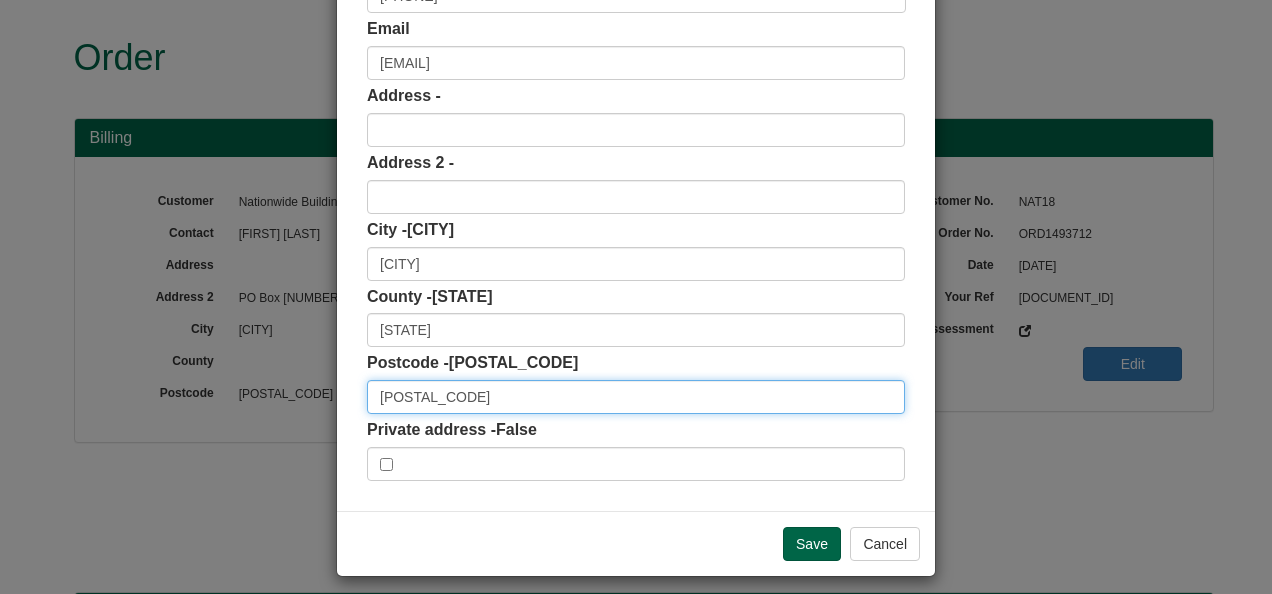 drag, startPoint x: 447, startPoint y: 396, endPoint x: 344, endPoint y: 396, distance: 103 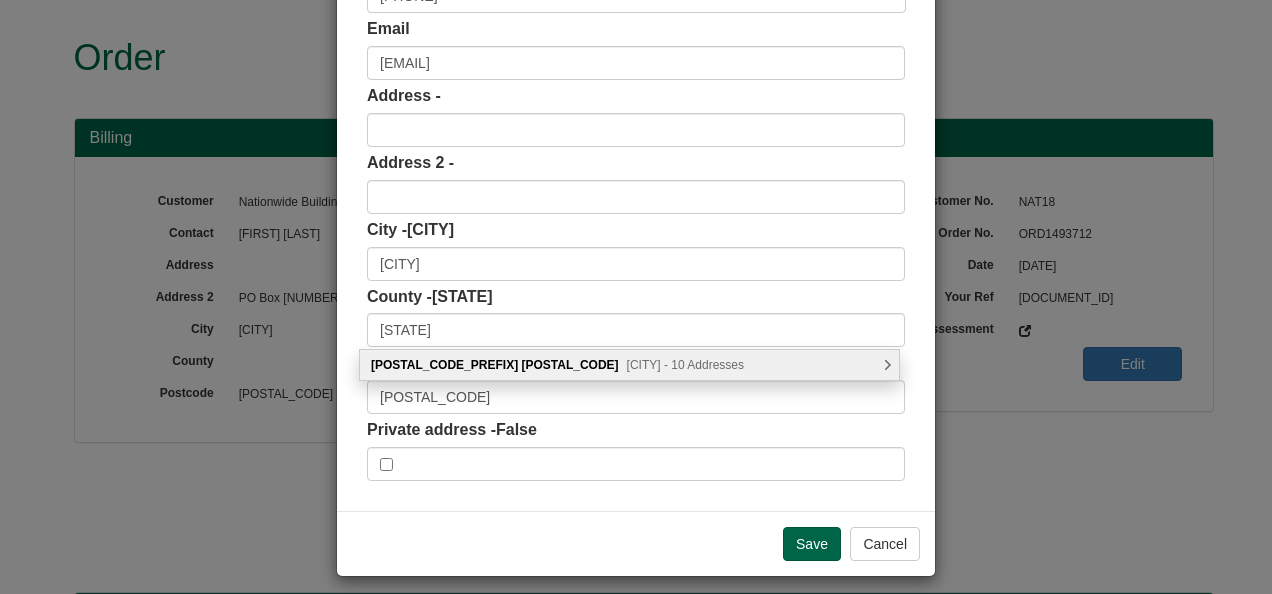 click on "[CITY] - 10 Addresses" at bounding box center [685, 365] 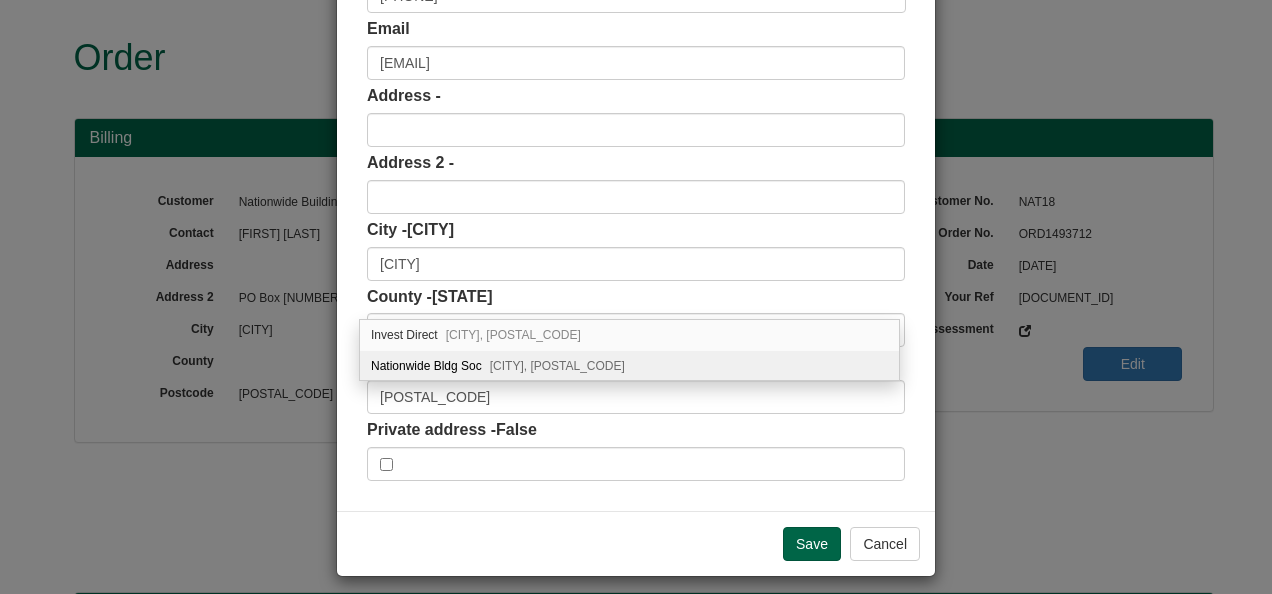 click on "[CITY], [POSTAL_CODE]" at bounding box center [557, 366] 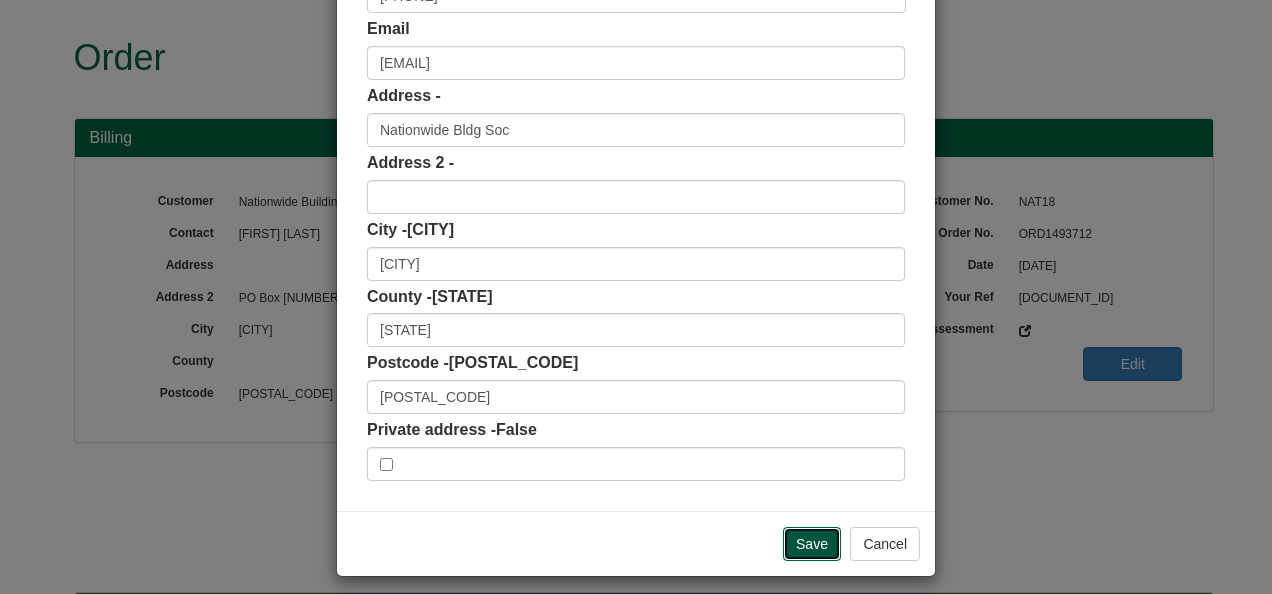 click on "Save" at bounding box center [812, 544] 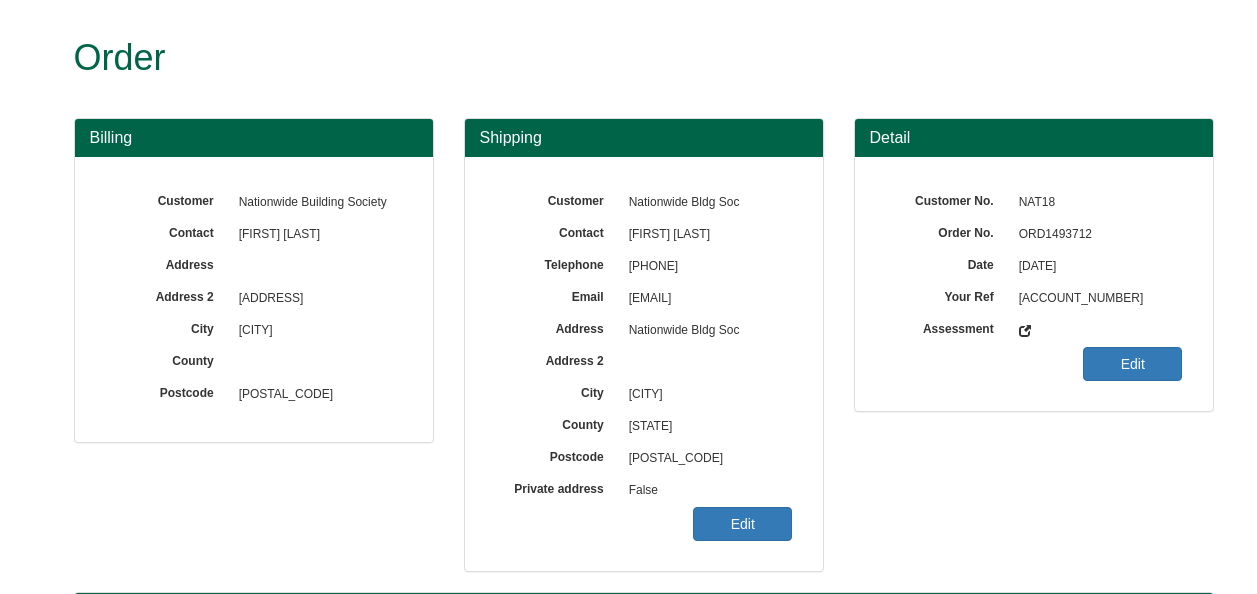 scroll, scrollTop: 0, scrollLeft: 0, axis: both 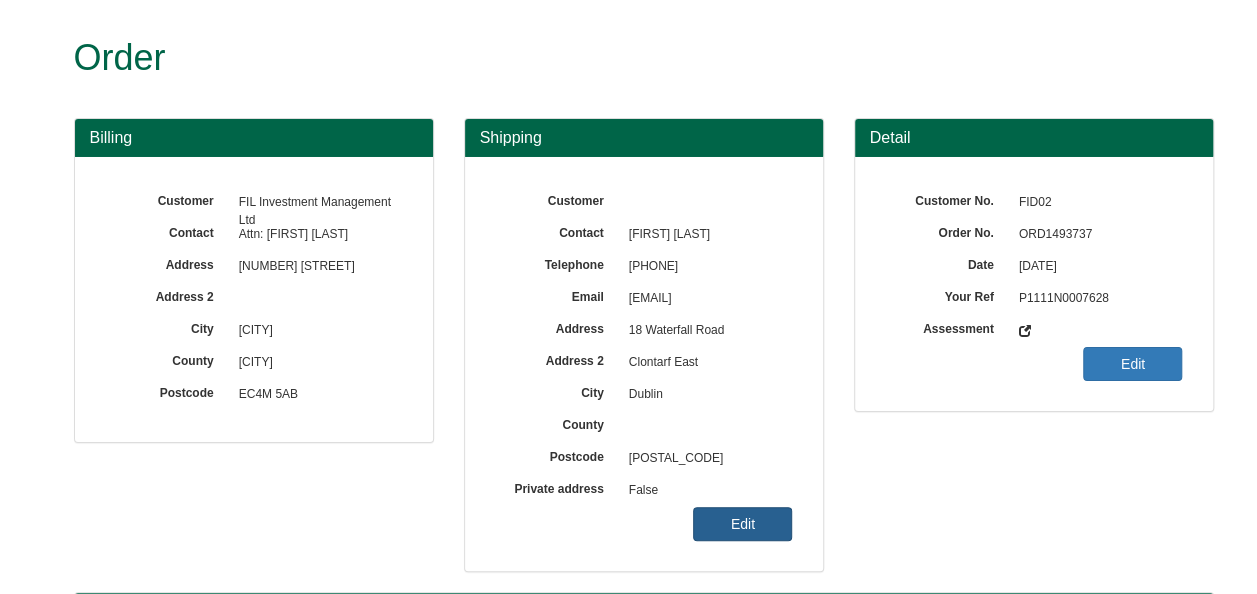 click on "Edit" at bounding box center [742, 524] 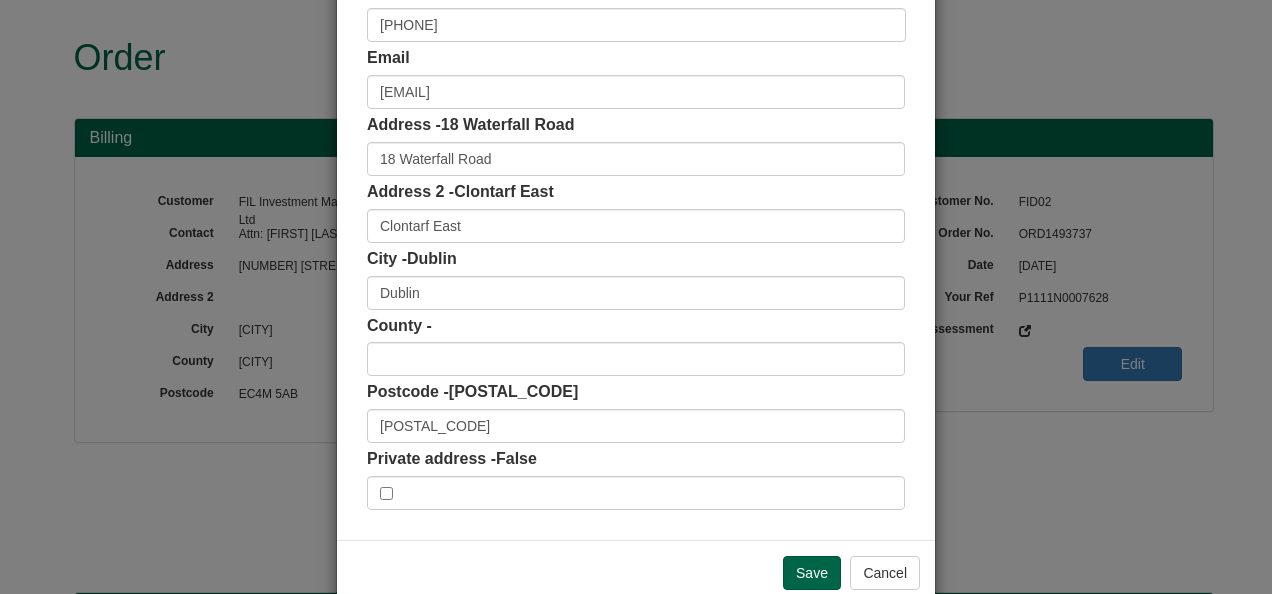 scroll, scrollTop: 300, scrollLeft: 0, axis: vertical 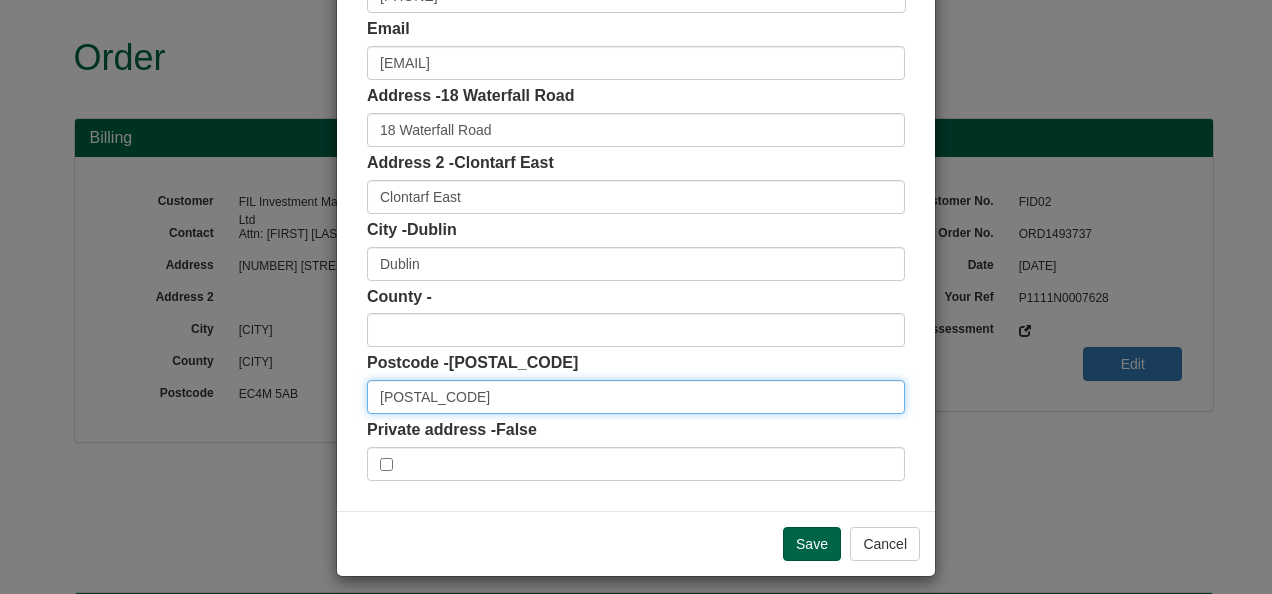 drag, startPoint x: 440, startPoint y: 396, endPoint x: 353, endPoint y: 393, distance: 87.05171 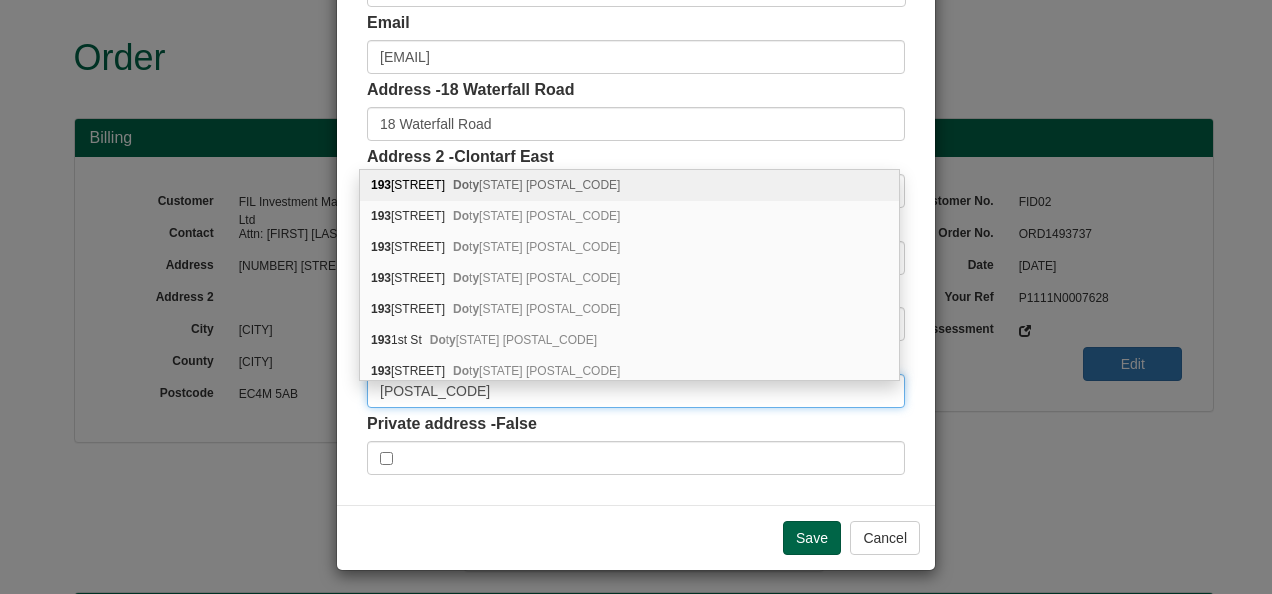 scroll, scrollTop: 311, scrollLeft: 0, axis: vertical 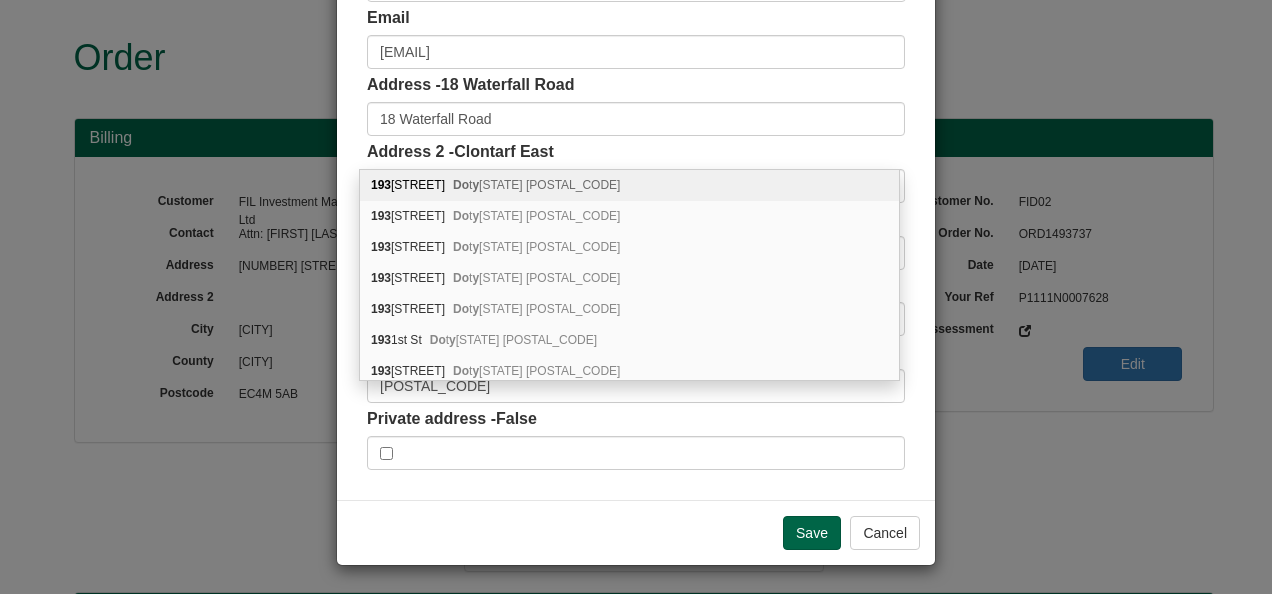 click on "Customer Name
Contact [FIRST] [LAST]
Phone [PHONE]
Email [EMAIL]
Address -
18 Waterfall Road 18 Waterfall Road
Address 2 -
Clontarf East Clontarf East
City -
Dublin Dublin
DO5 Y193 DO5 Y193" at bounding box center [636, 138] 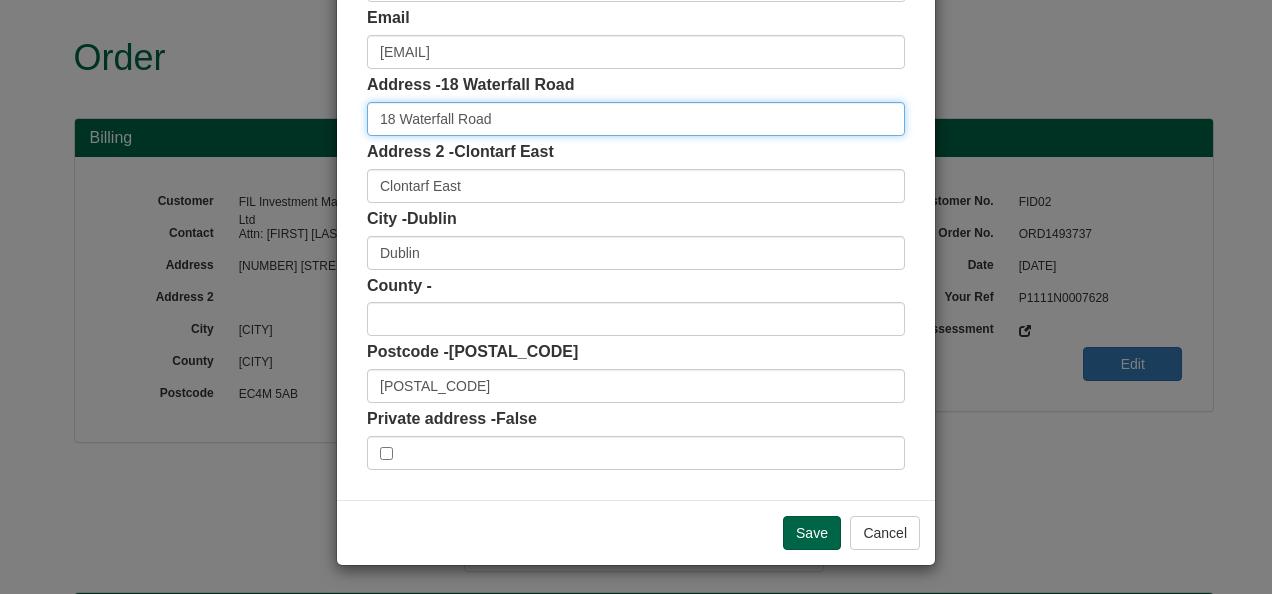drag, startPoint x: 496, startPoint y: 120, endPoint x: 254, endPoint y: 118, distance: 242.00827 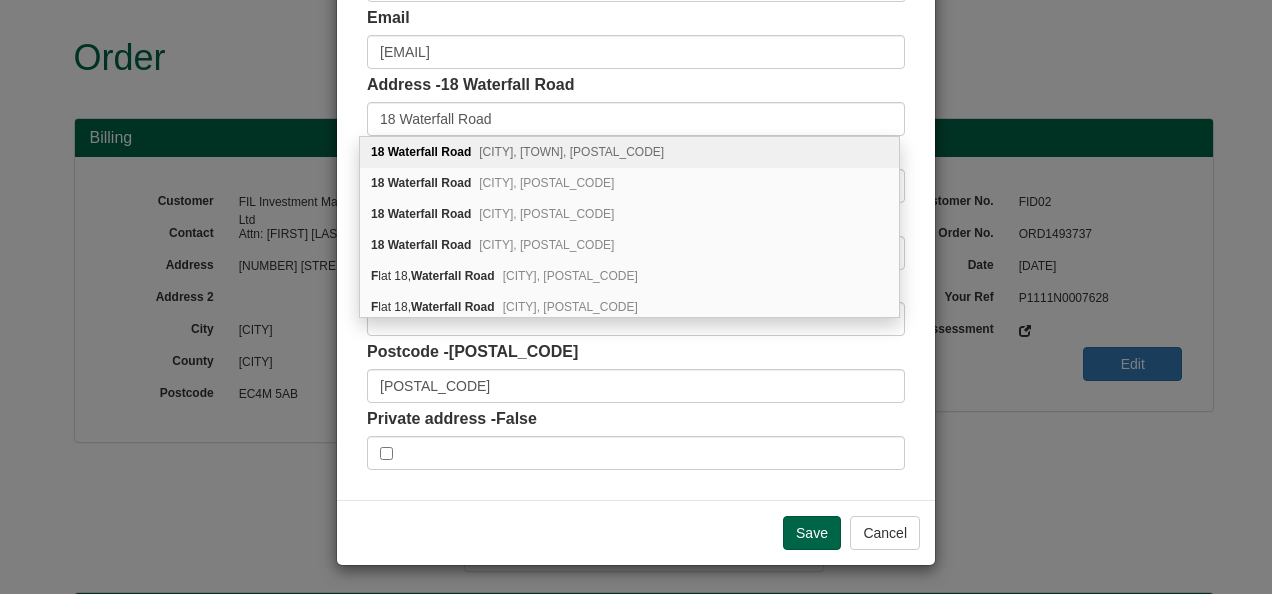 click on "Customer Name
Contact Marie Ball
Phone 353 76817322
Email Marie.Ball@fil.com
Address -
18 Waterfall Road 18 Waterfall Road
Address 2 -
Clontarf East Clontarf East
City -
Dublin Dublin
DO5 Y193 DO5 Y193" at bounding box center (636, 138) 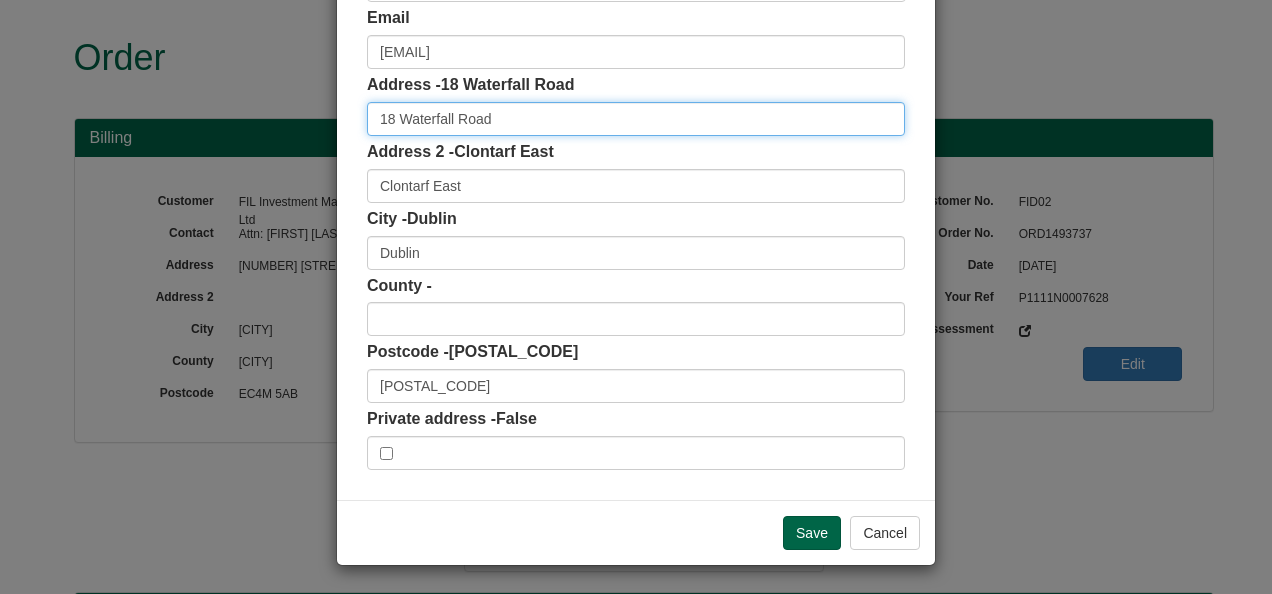 drag, startPoint x: 464, startPoint y: 116, endPoint x: 298, endPoint y: 104, distance: 166.43317 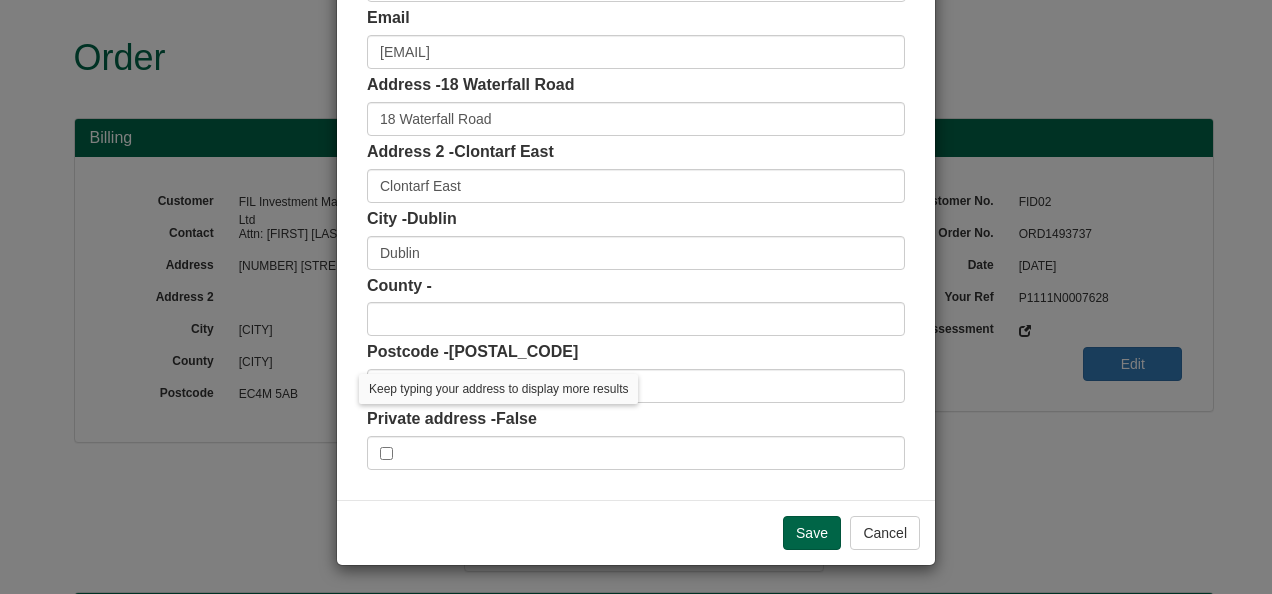 click on "Customer Name
Contact Marie Ball
Phone 353 76817322
Email Marie.Ball@fil.com
Address -
18 Waterfall Road 18 Waterfall Road
Address 2 -
Clontarf East Clontarf East
City -
Dublin Dublin
DO5 Y193 DO5 Y193" at bounding box center [636, 138] 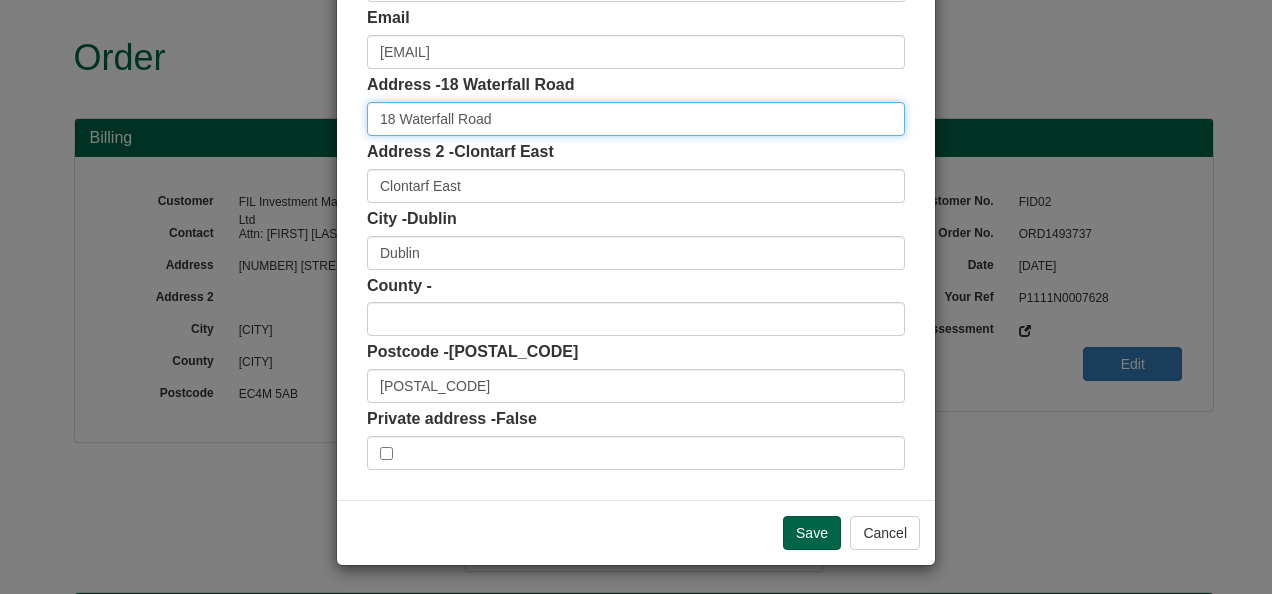 click on "18 Waterfall Road" at bounding box center (636, 119) 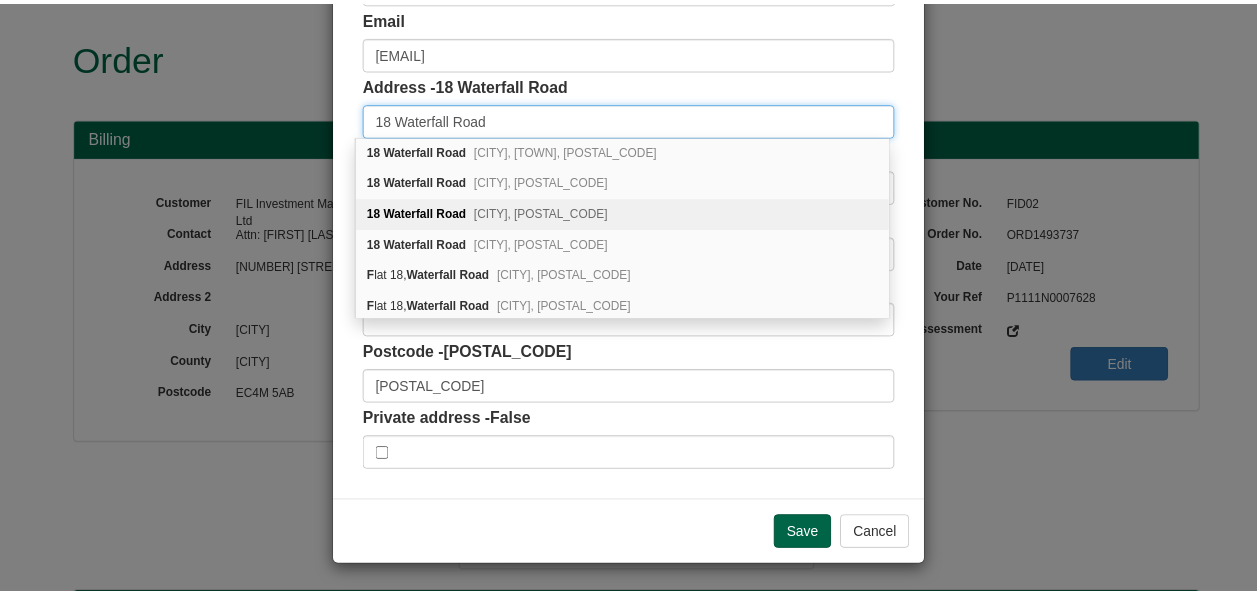 scroll, scrollTop: 0, scrollLeft: 0, axis: both 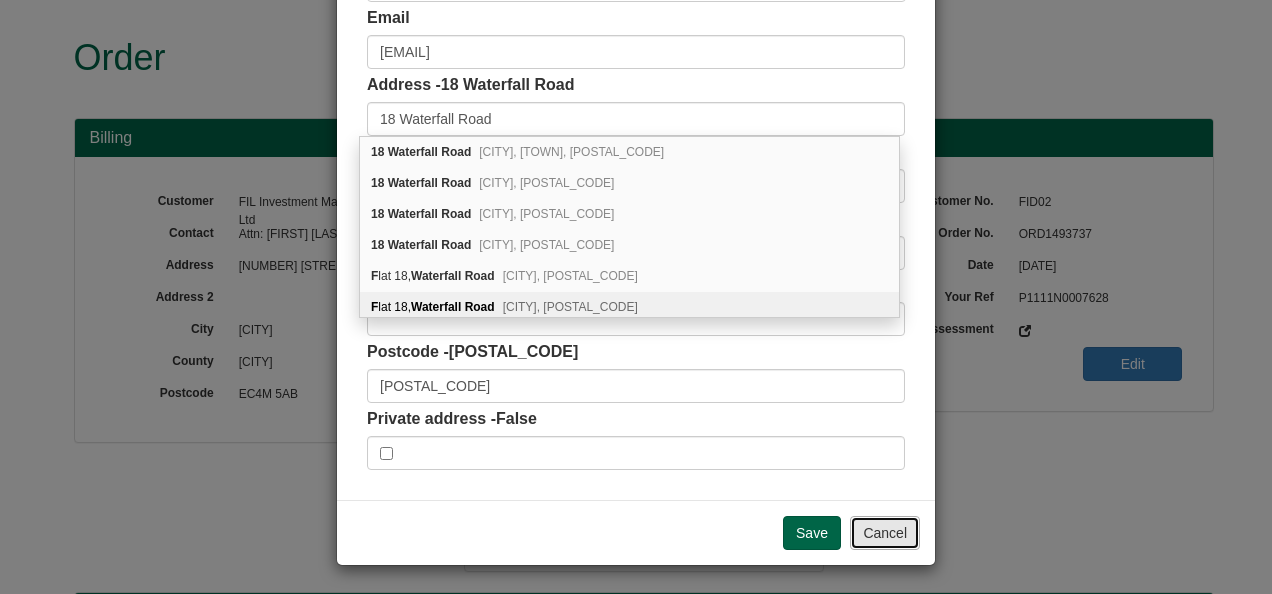click on "Cancel" at bounding box center (885, 533) 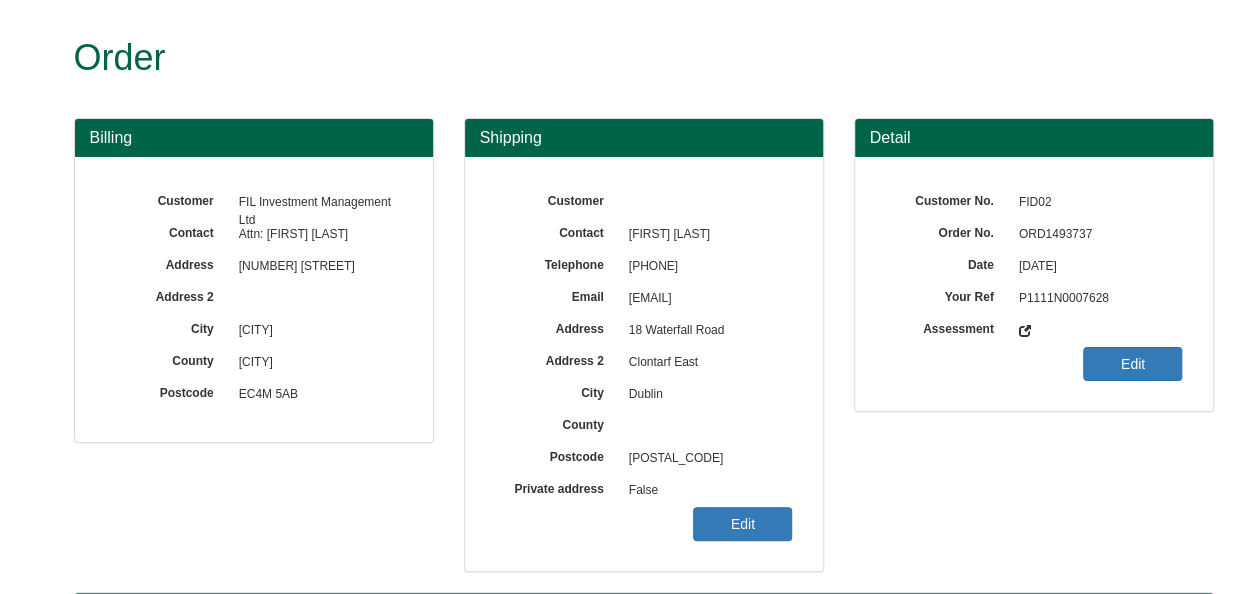 click on "ORD1493737" at bounding box center (1096, 235) 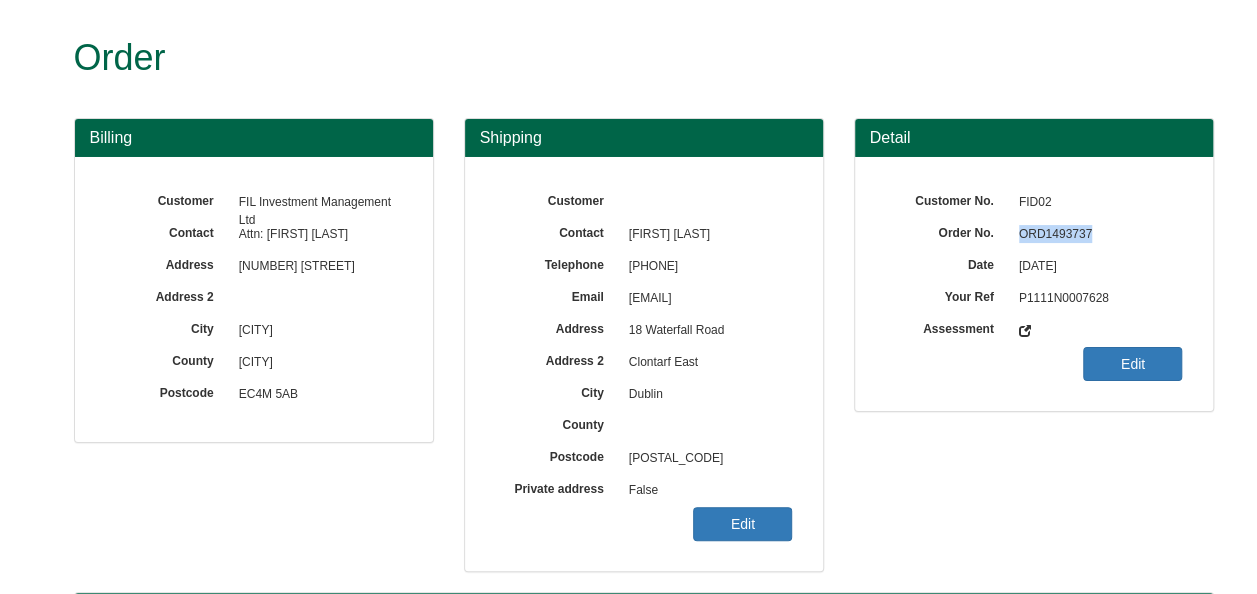 click on "ORD1493737" at bounding box center [1096, 235] 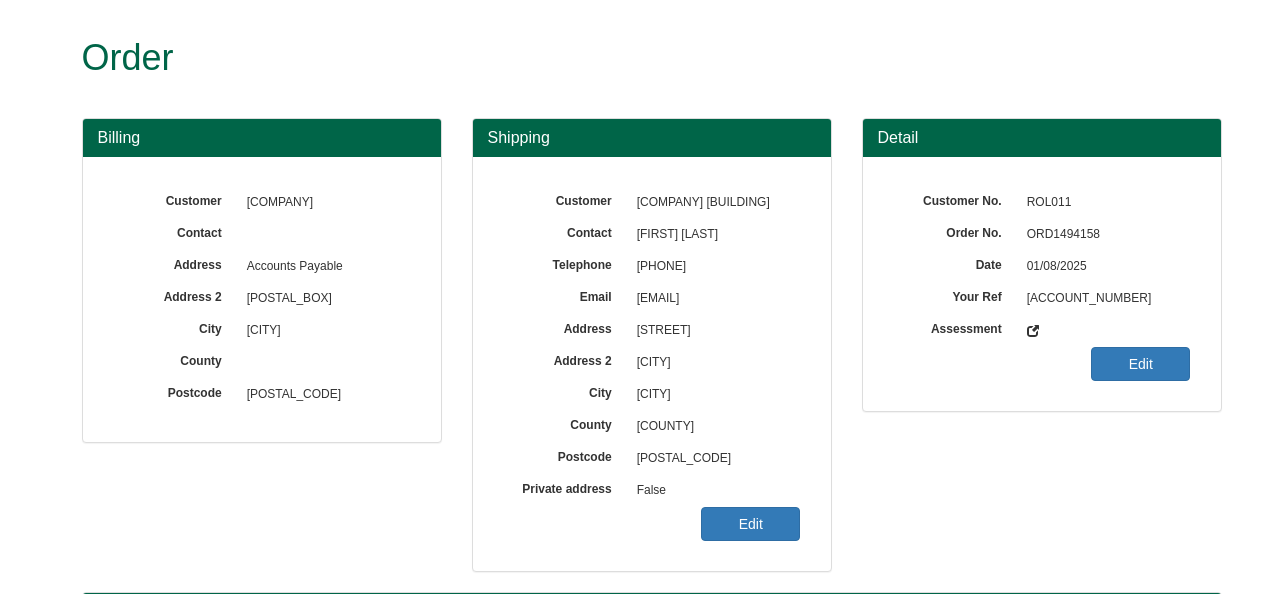 scroll, scrollTop: 0, scrollLeft: 0, axis: both 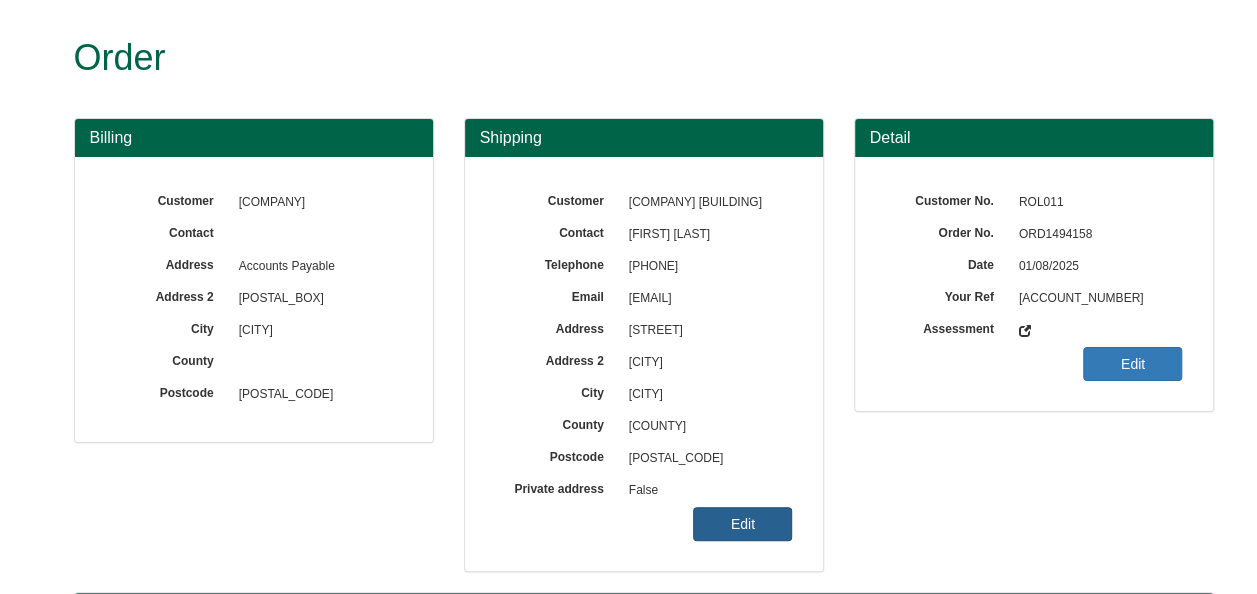 click on "Edit" at bounding box center [742, 524] 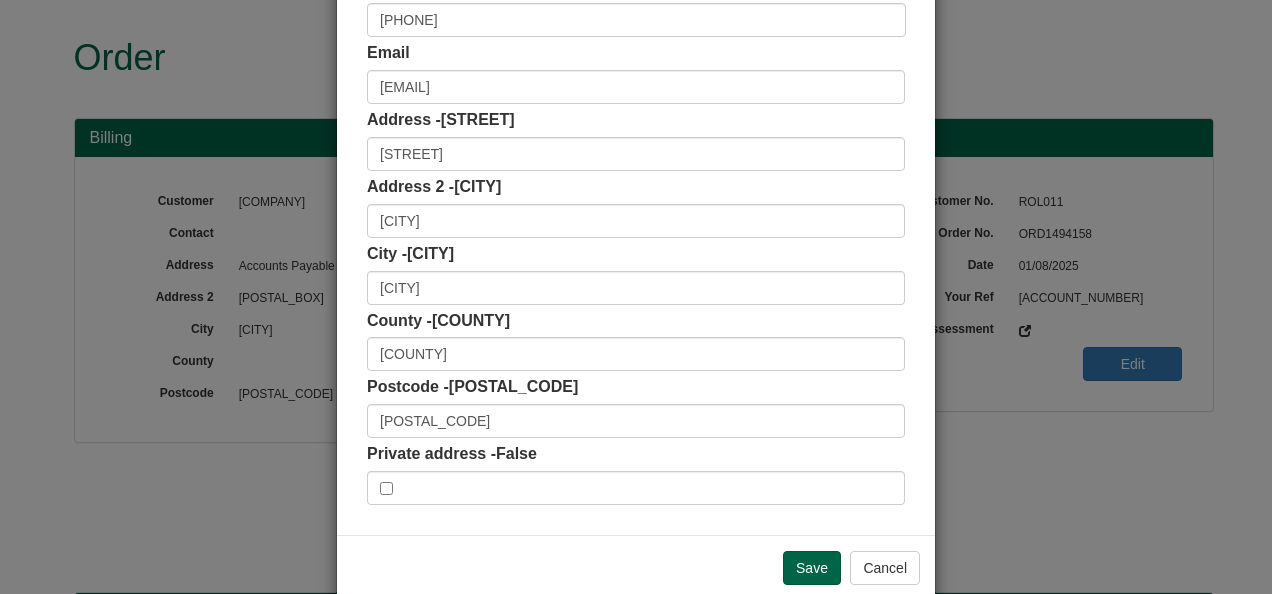 scroll, scrollTop: 300, scrollLeft: 0, axis: vertical 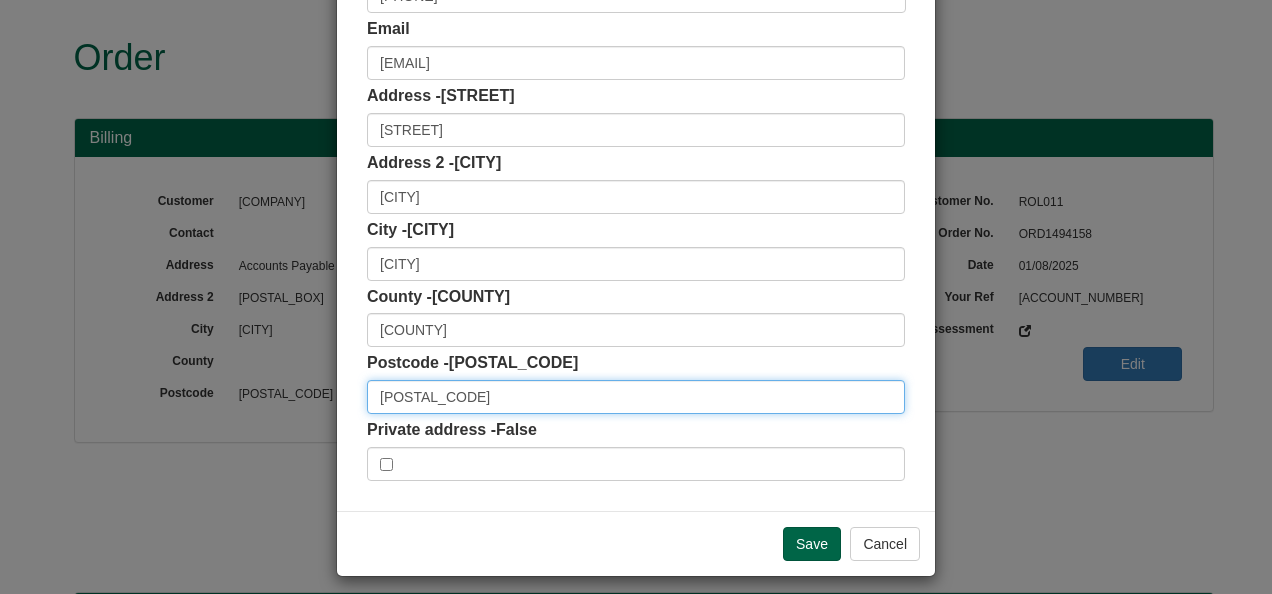 drag, startPoint x: 436, startPoint y: 403, endPoint x: 294, endPoint y: 396, distance: 142.17242 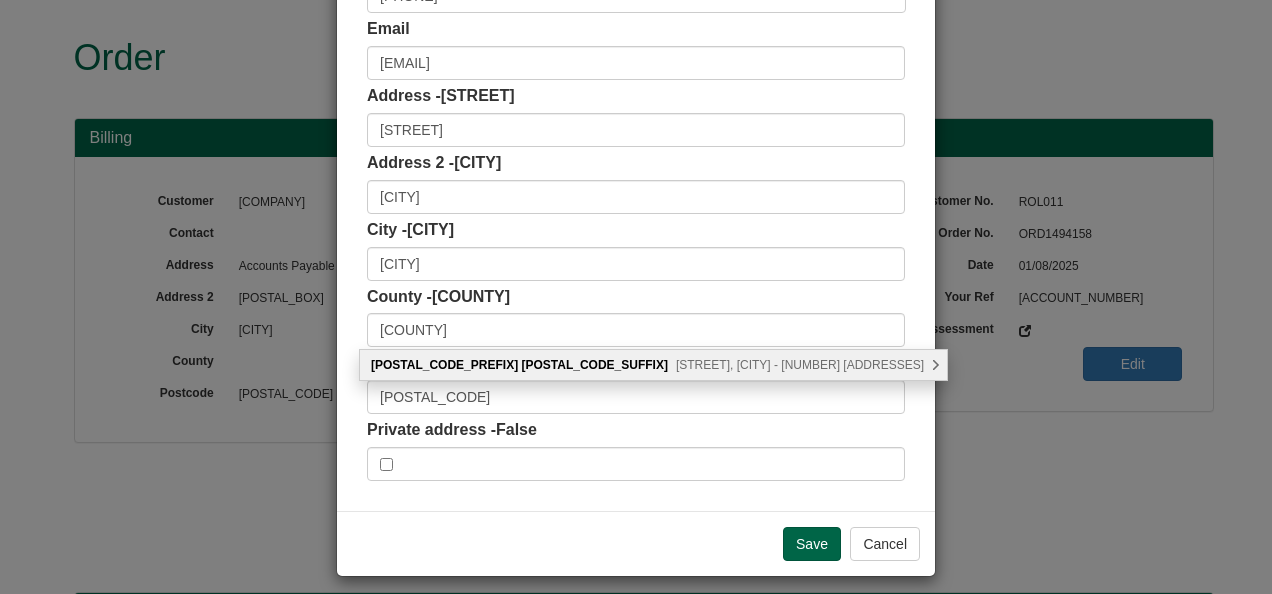 click on "[STREET], [CITY] - [NUMBER] [ADDRESSES]" at bounding box center [800, 365] 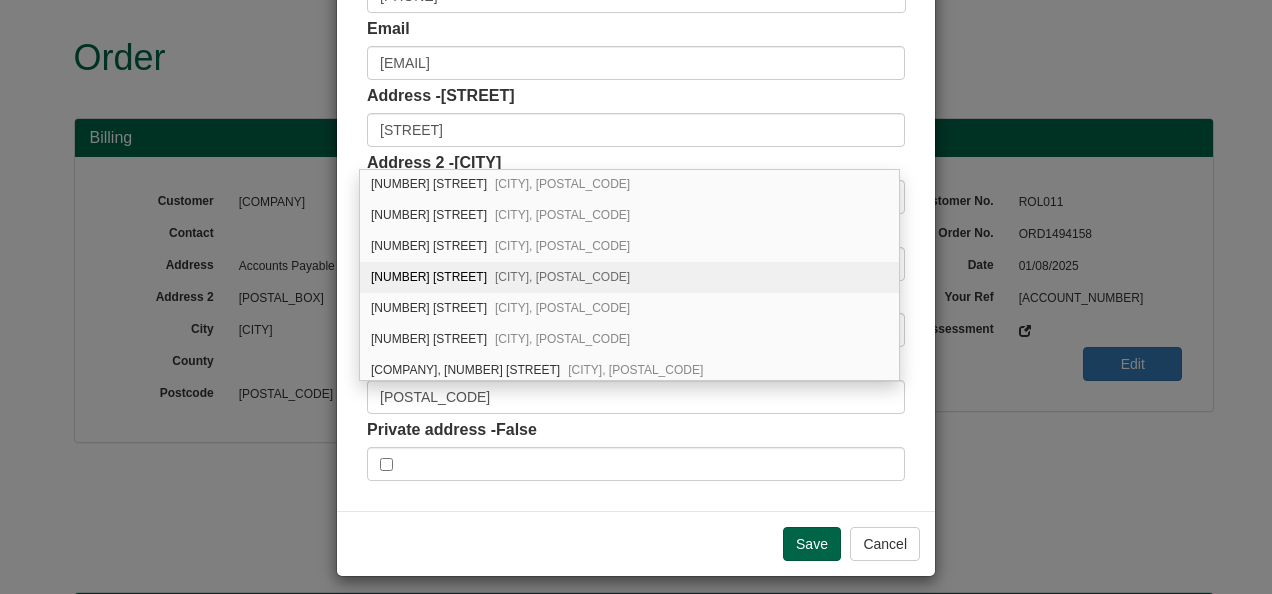 scroll, scrollTop: 0, scrollLeft: 0, axis: both 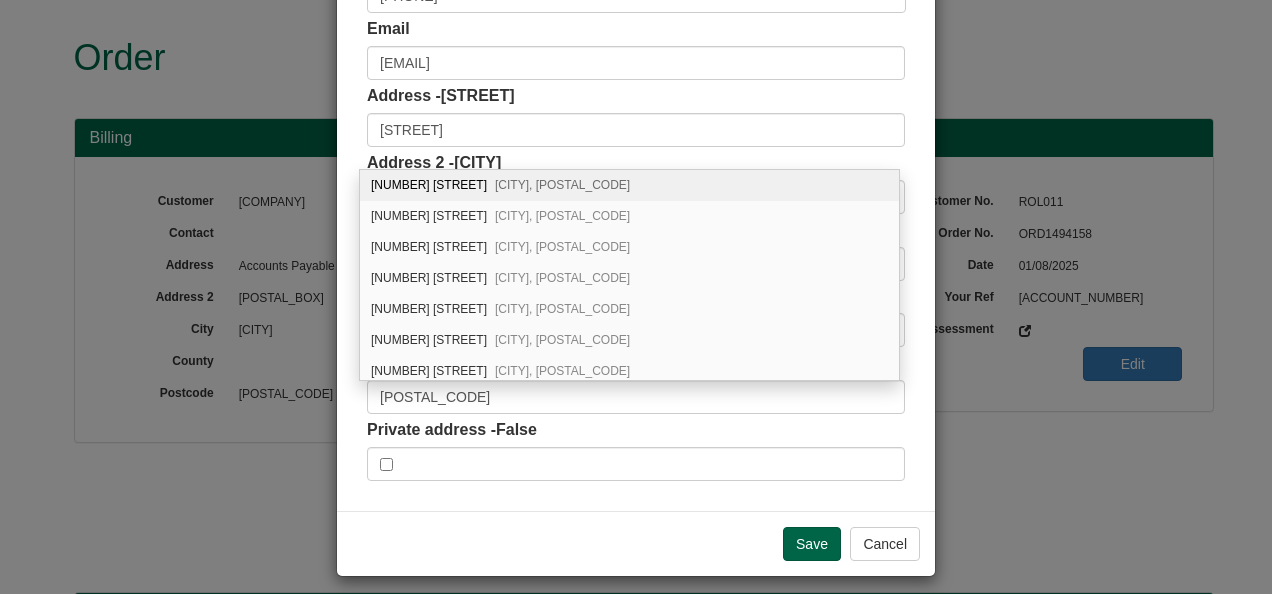 click on "Customer Name [COMPANY] [BUILDING]
Contact [FIRST] [LAST]
Phone [PHONE]
Email [EMAIL]
Address -
[STREET] [STREET]
Address 2 -
[CITY] [CITY]
City -
[CITY] [CITY]" at bounding box center [636, 149] 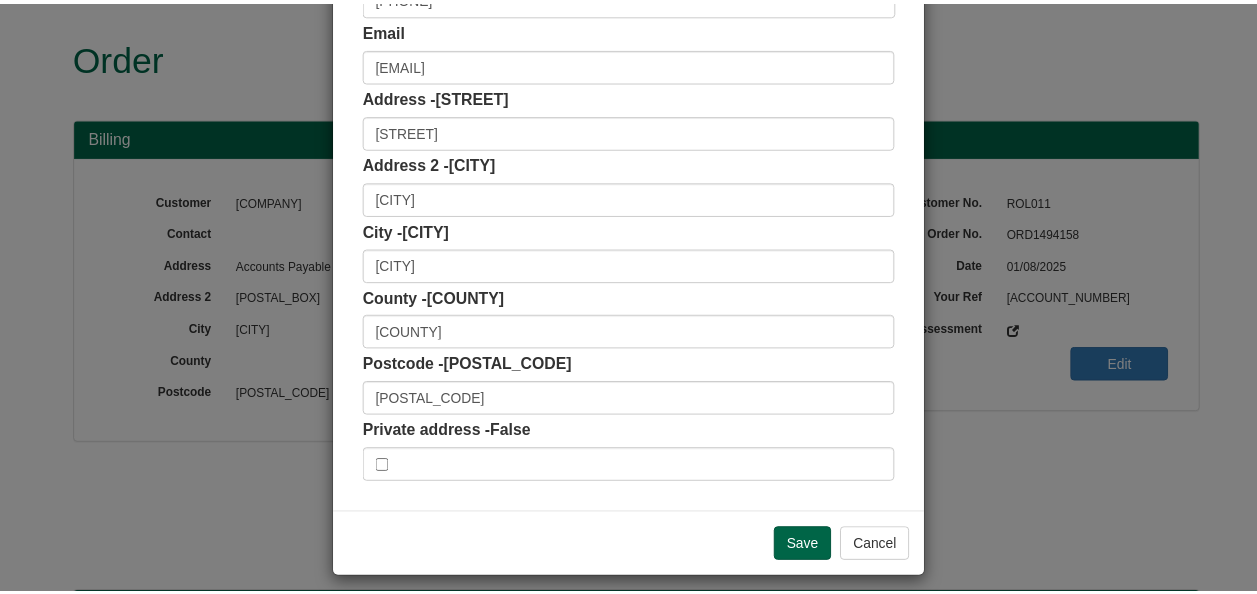 scroll, scrollTop: 311, scrollLeft: 0, axis: vertical 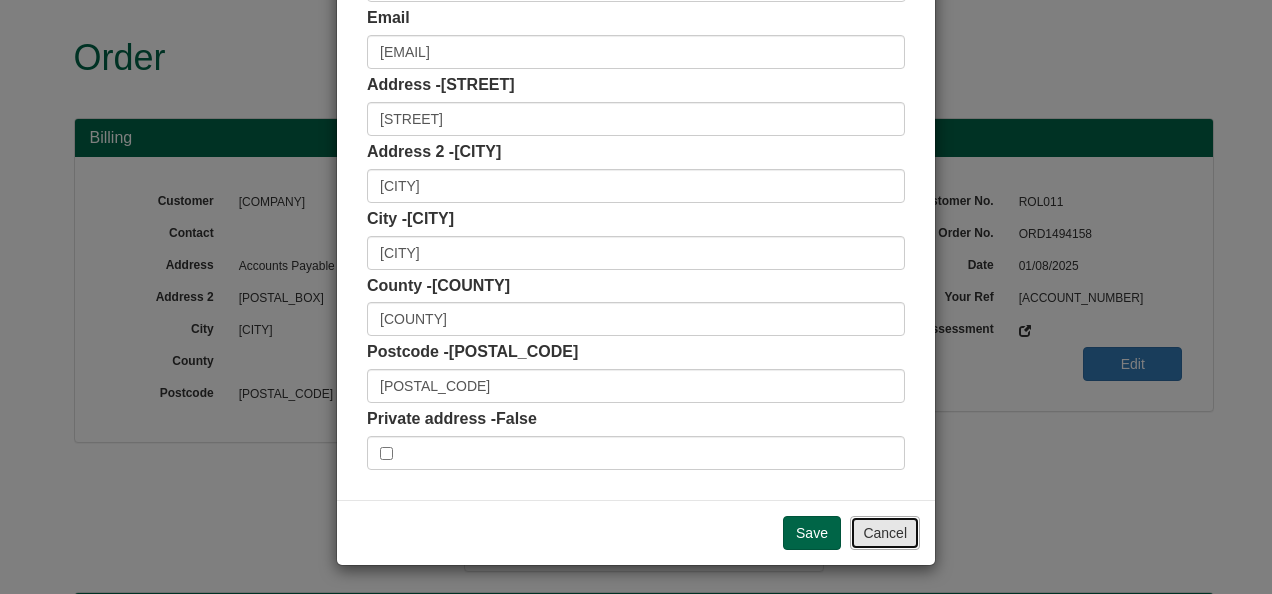 click on "Cancel" at bounding box center (885, 533) 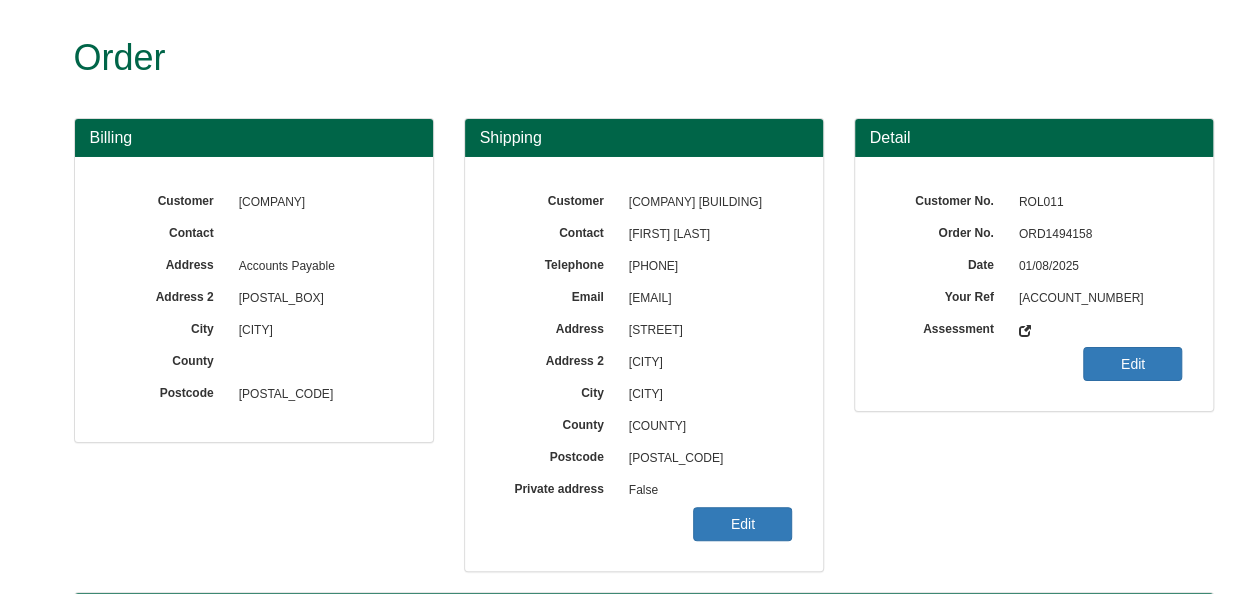 click on "ORD1494158" at bounding box center (1096, 235) 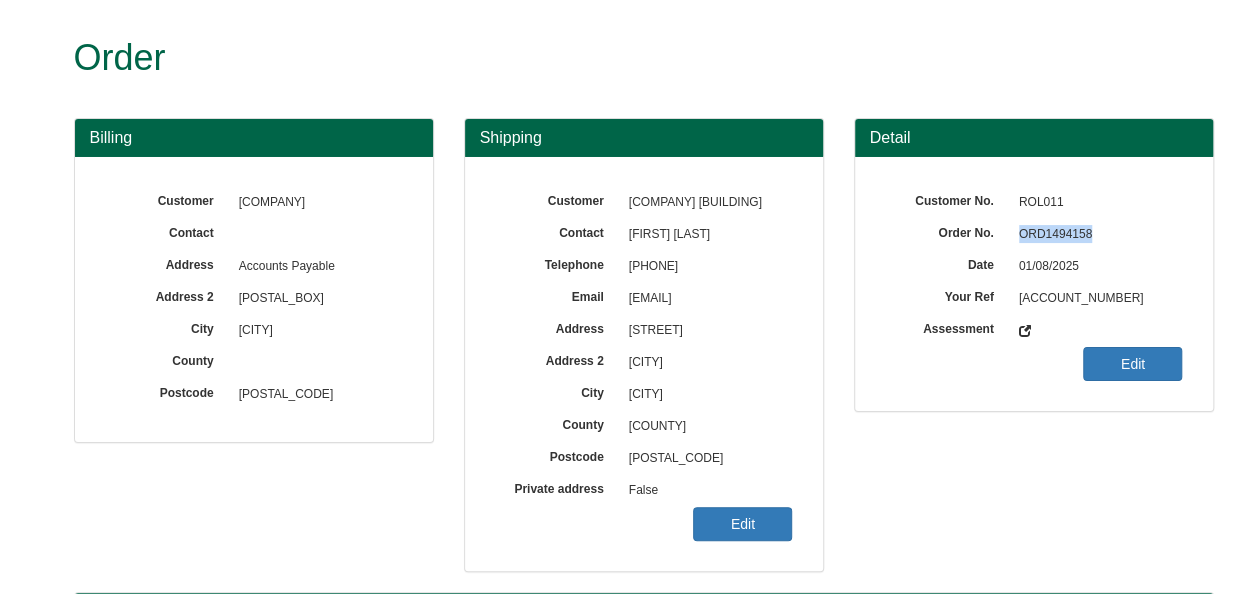 click on "ORD1494158" at bounding box center [1096, 235] 